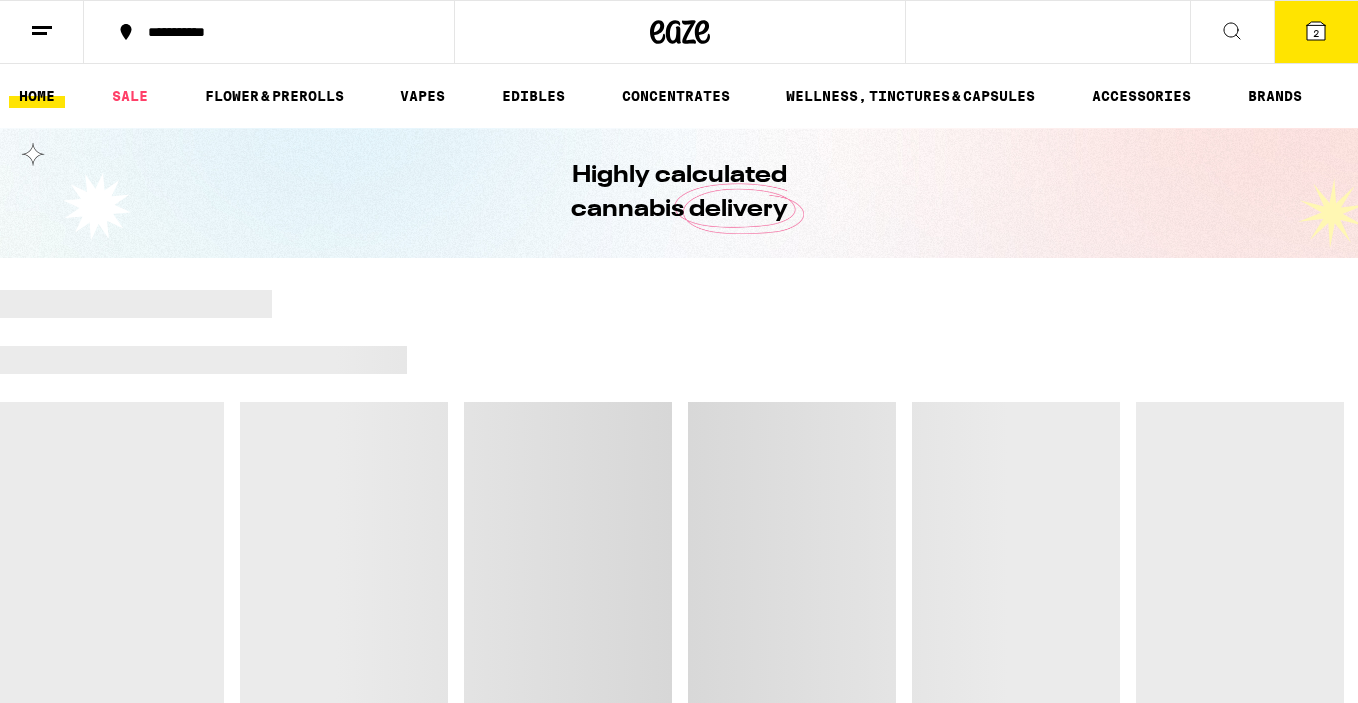 scroll, scrollTop: 0, scrollLeft: 0, axis: both 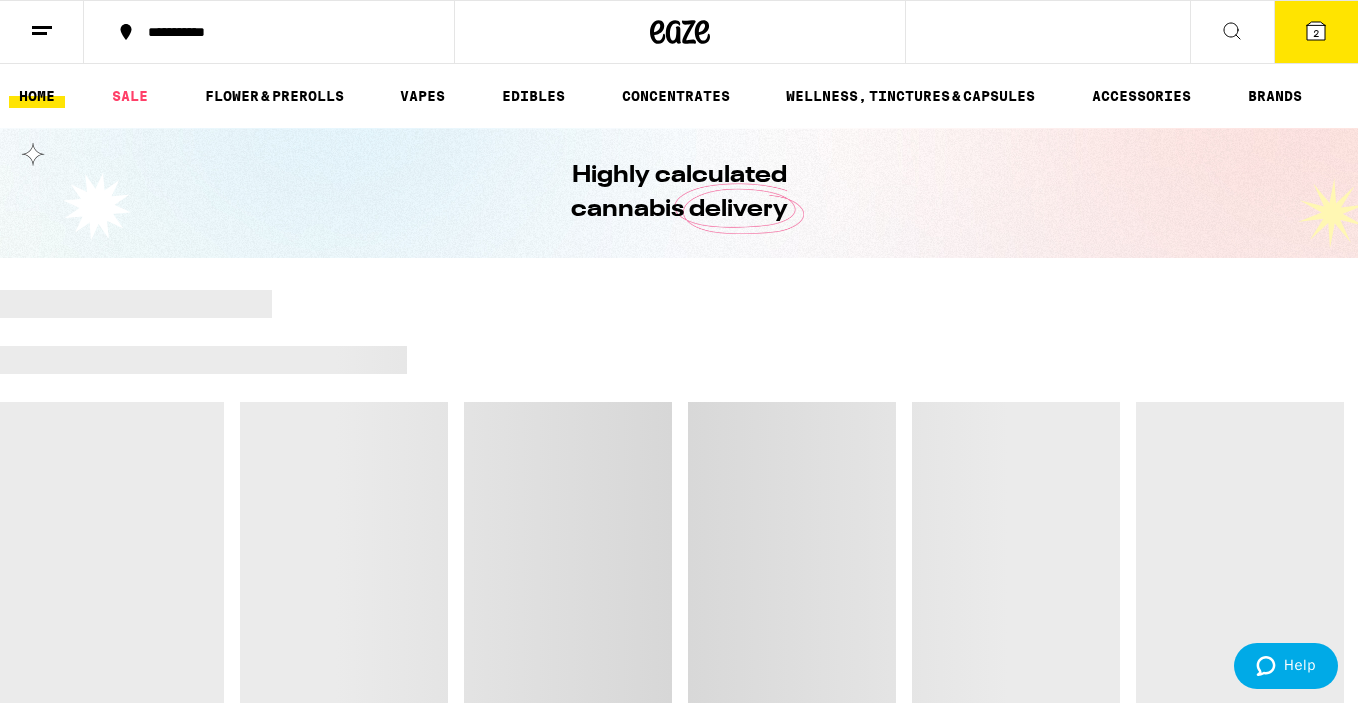 type 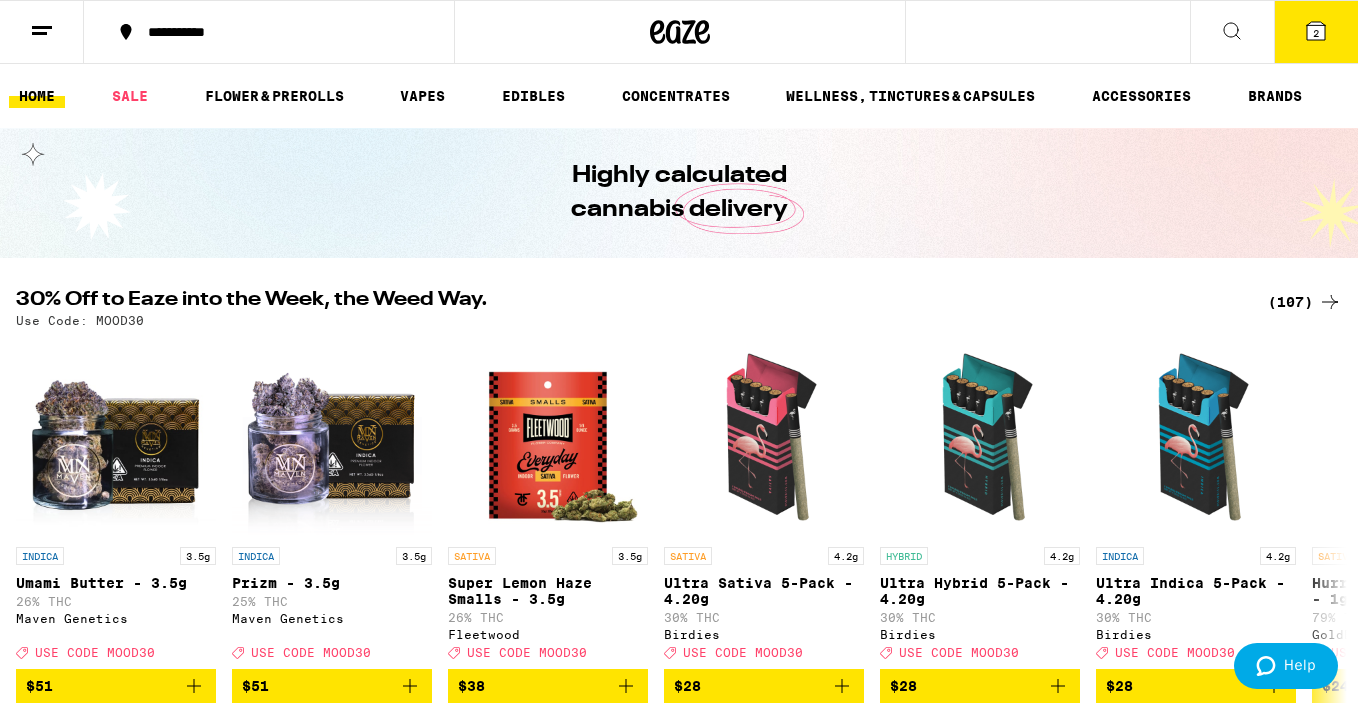 scroll, scrollTop: 1, scrollLeft: 0, axis: vertical 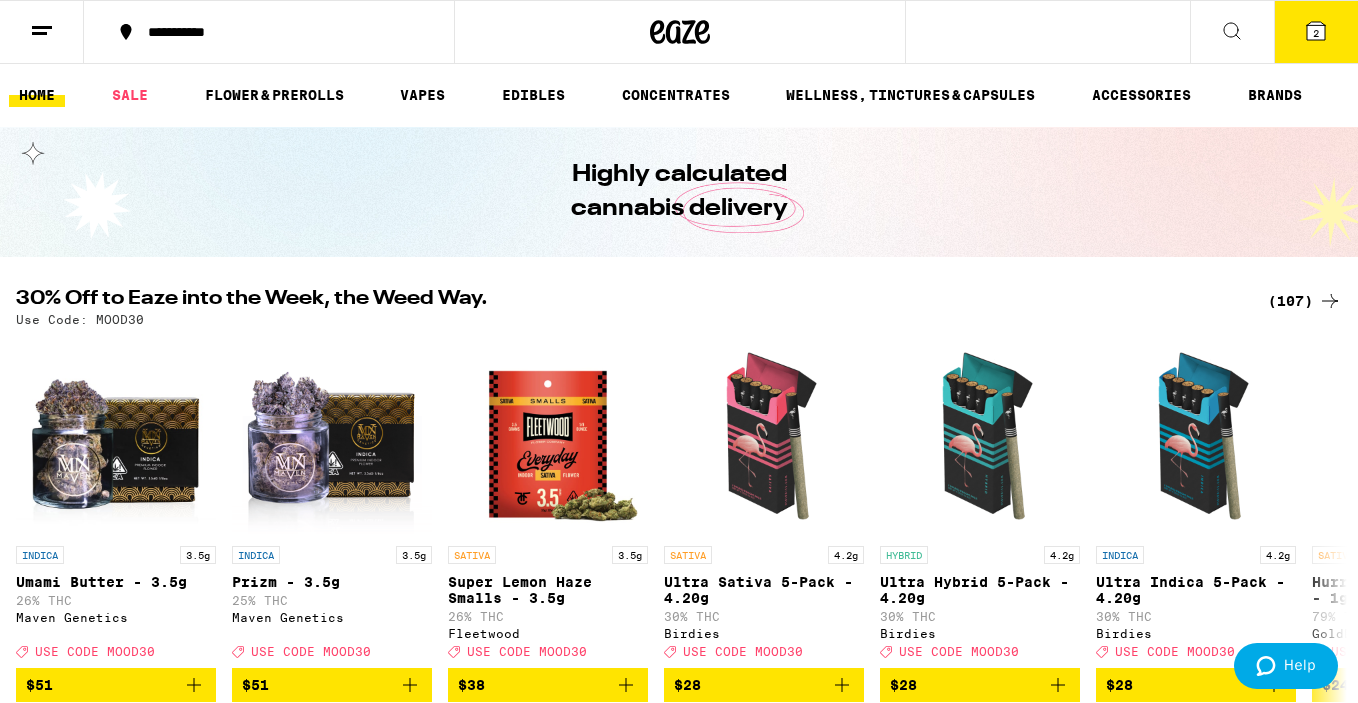 drag, startPoint x: 95, startPoint y: 47, endPoint x: 95, endPoint y: 69, distance: 22 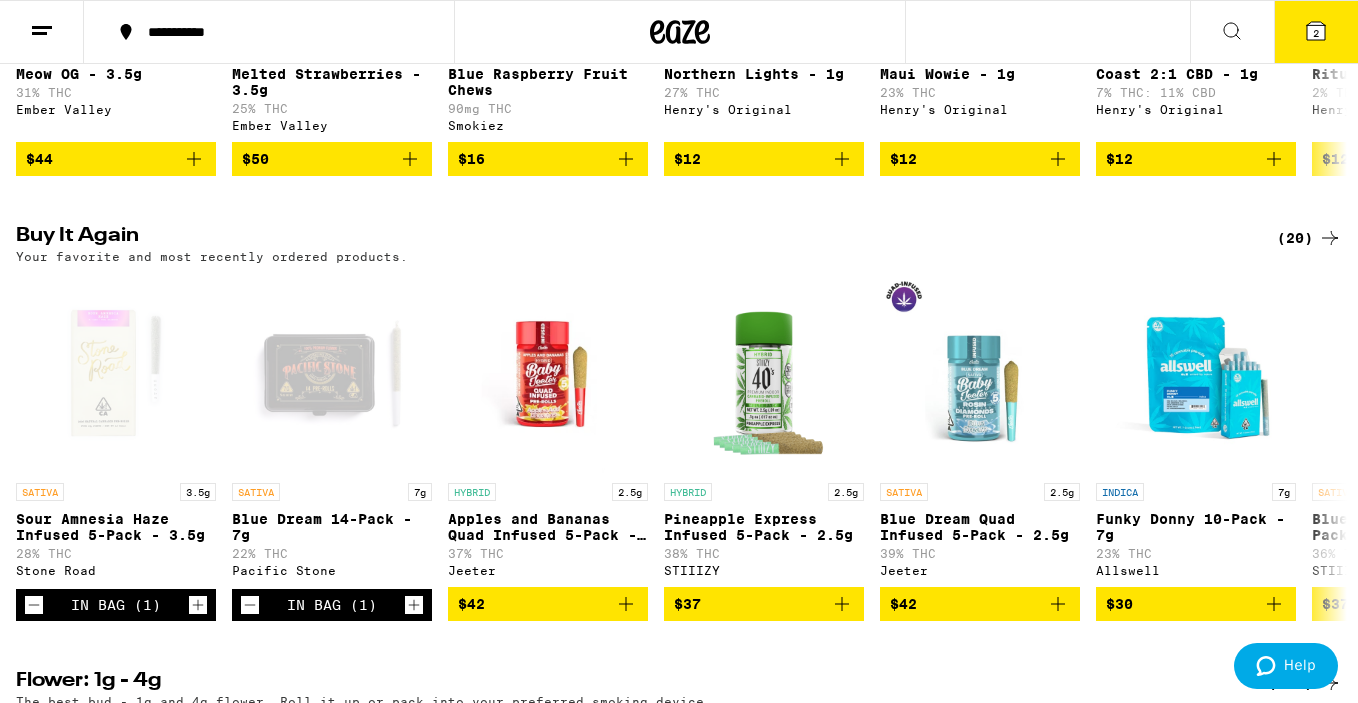 scroll, scrollTop: 1245, scrollLeft: 0, axis: vertical 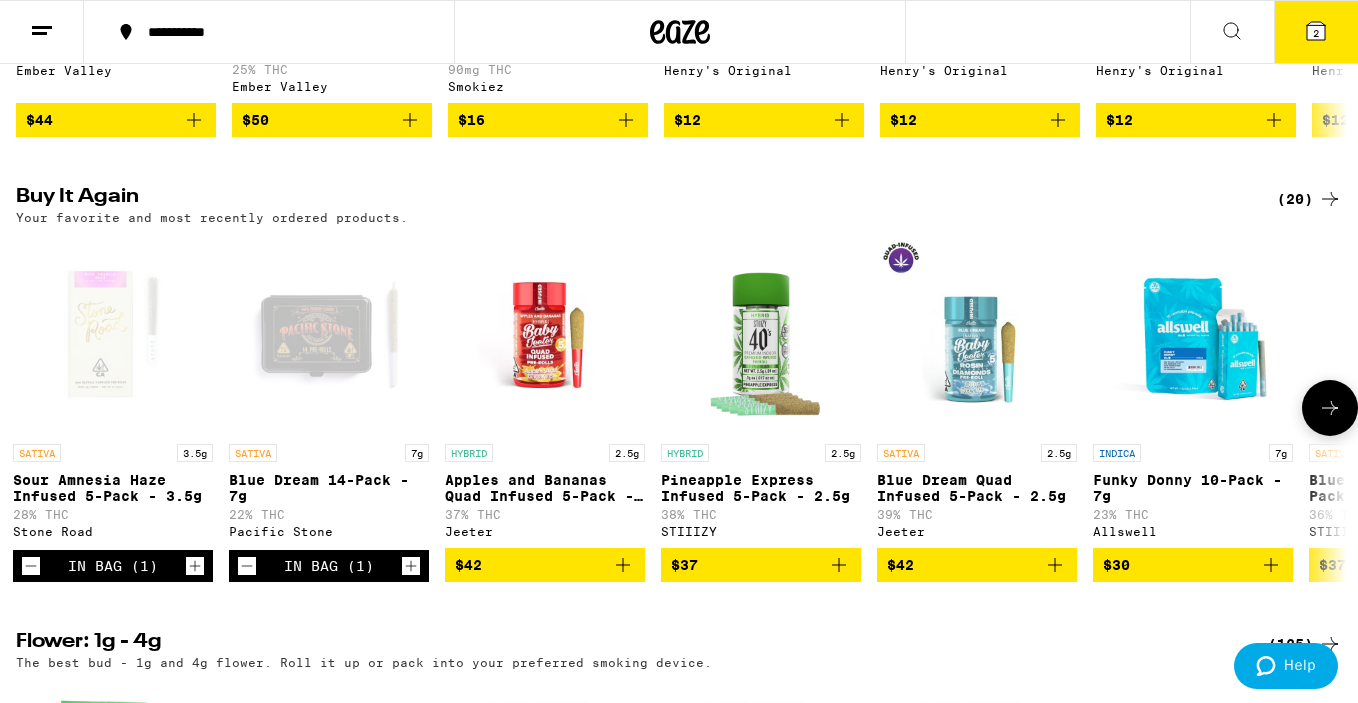 click 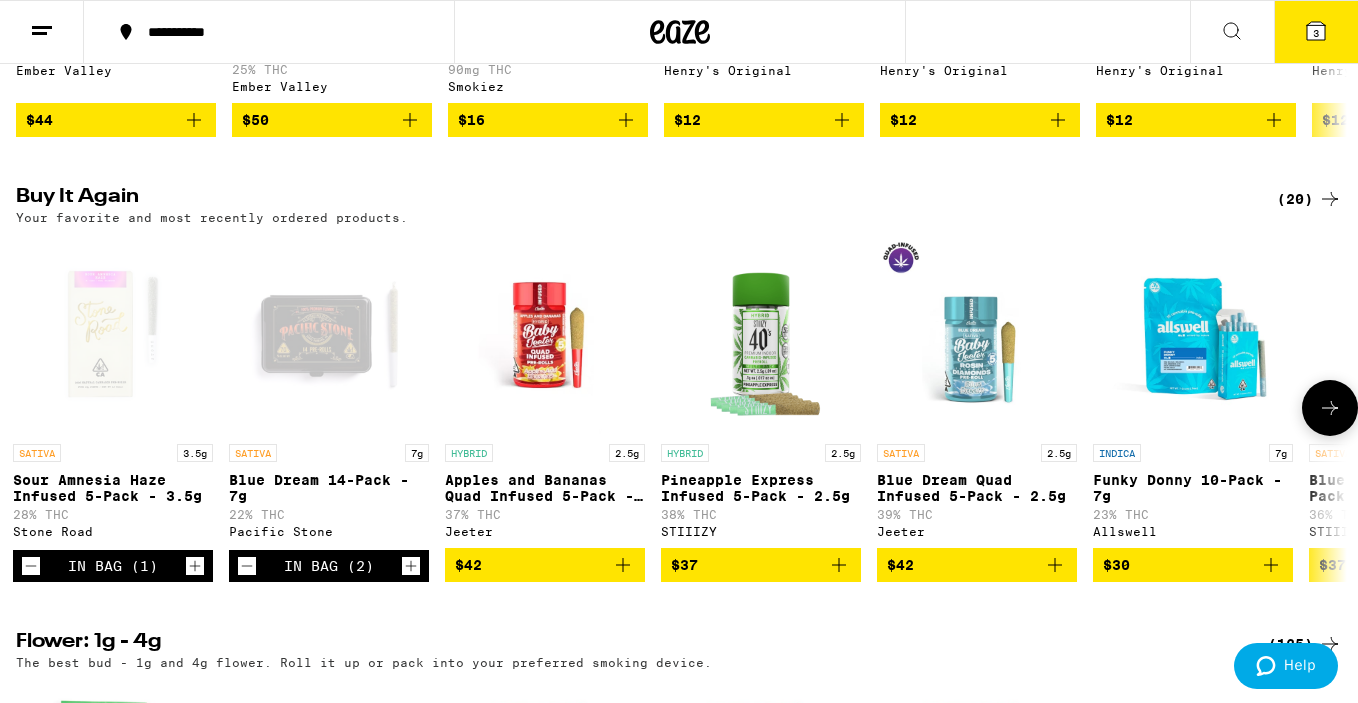 click on "In Bag (2)" at bounding box center (329, 566) 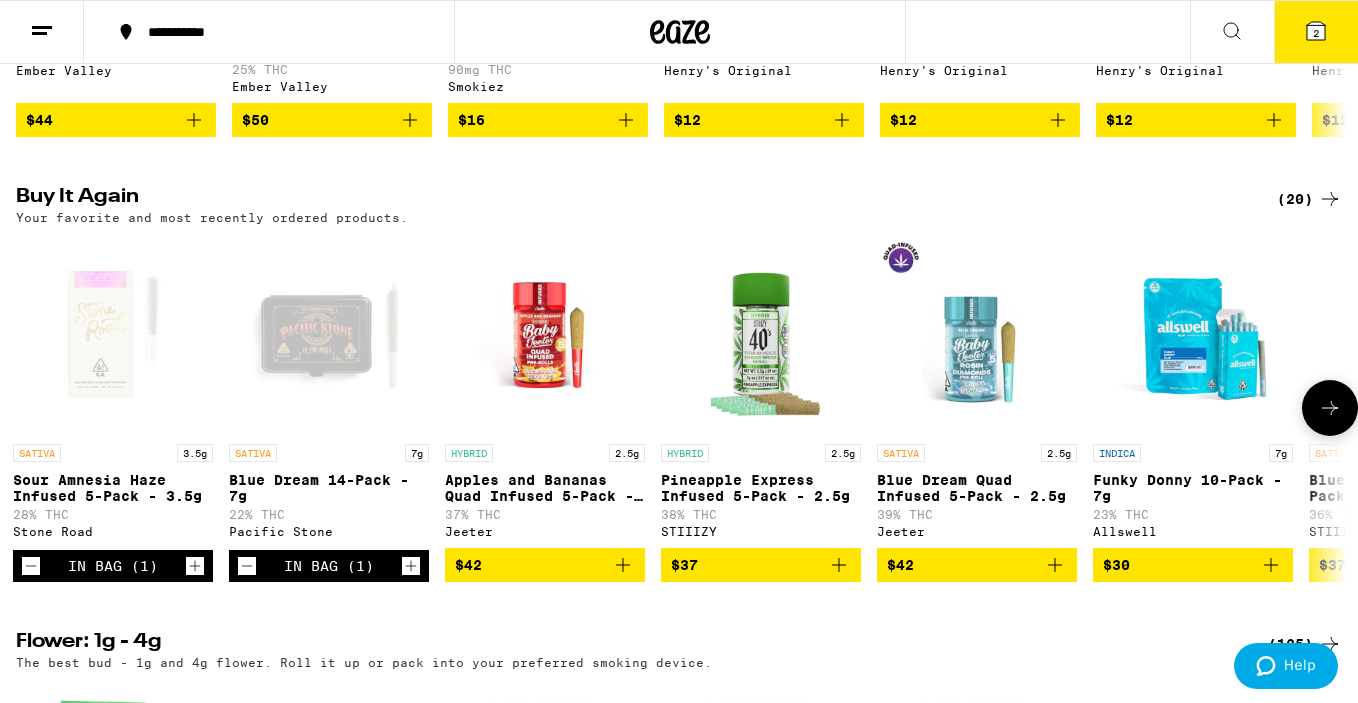 click 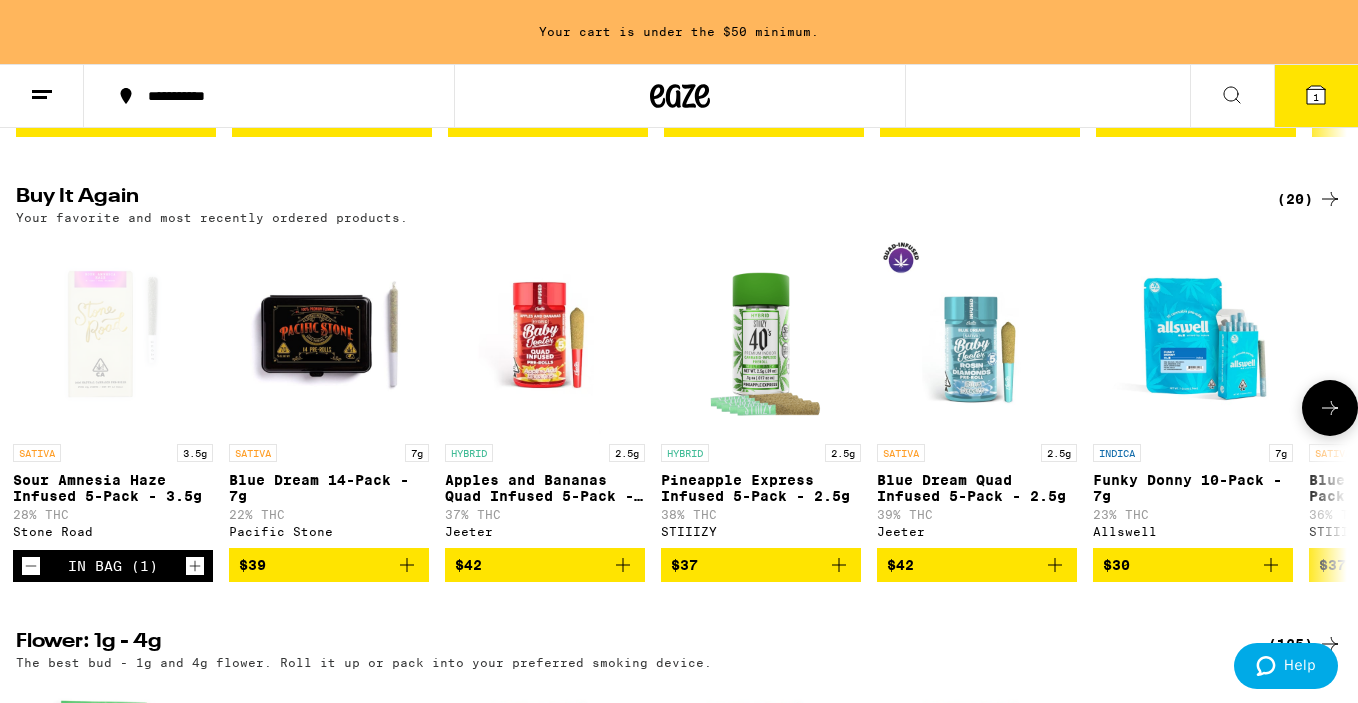 click 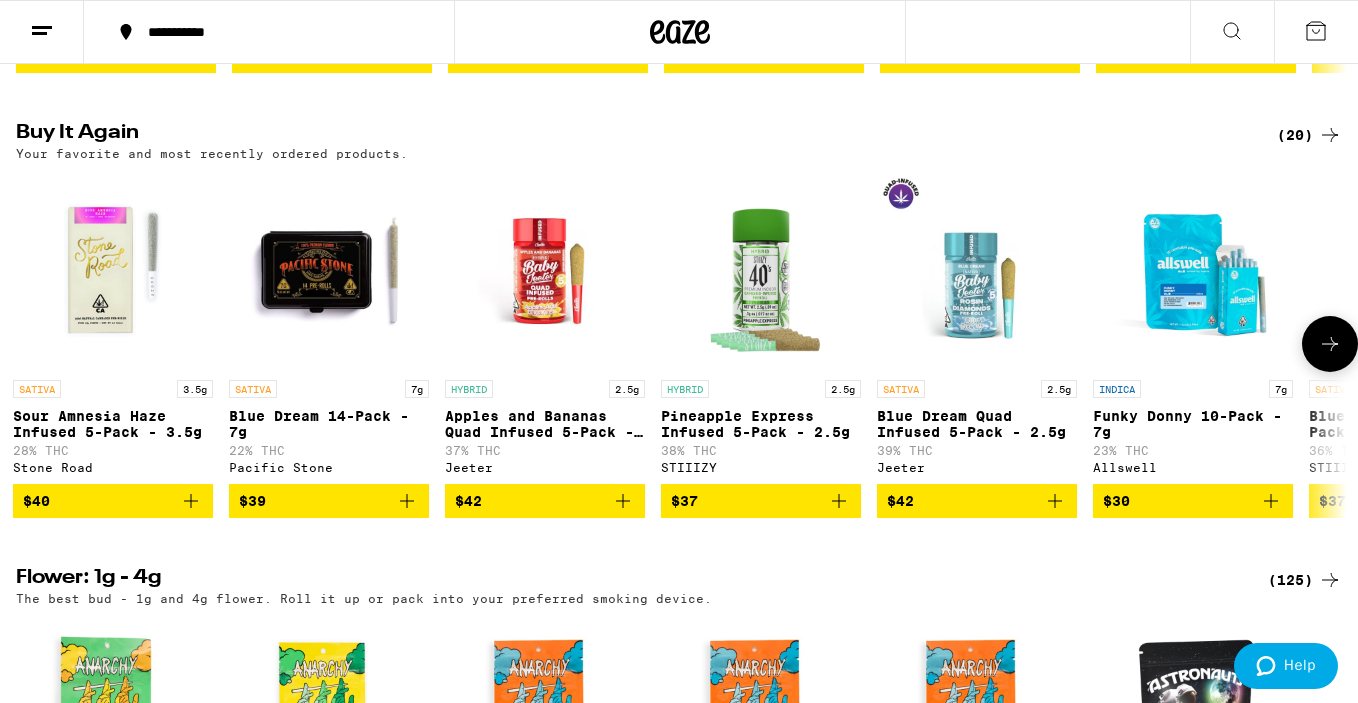 scroll, scrollTop: 1011, scrollLeft: 0, axis: vertical 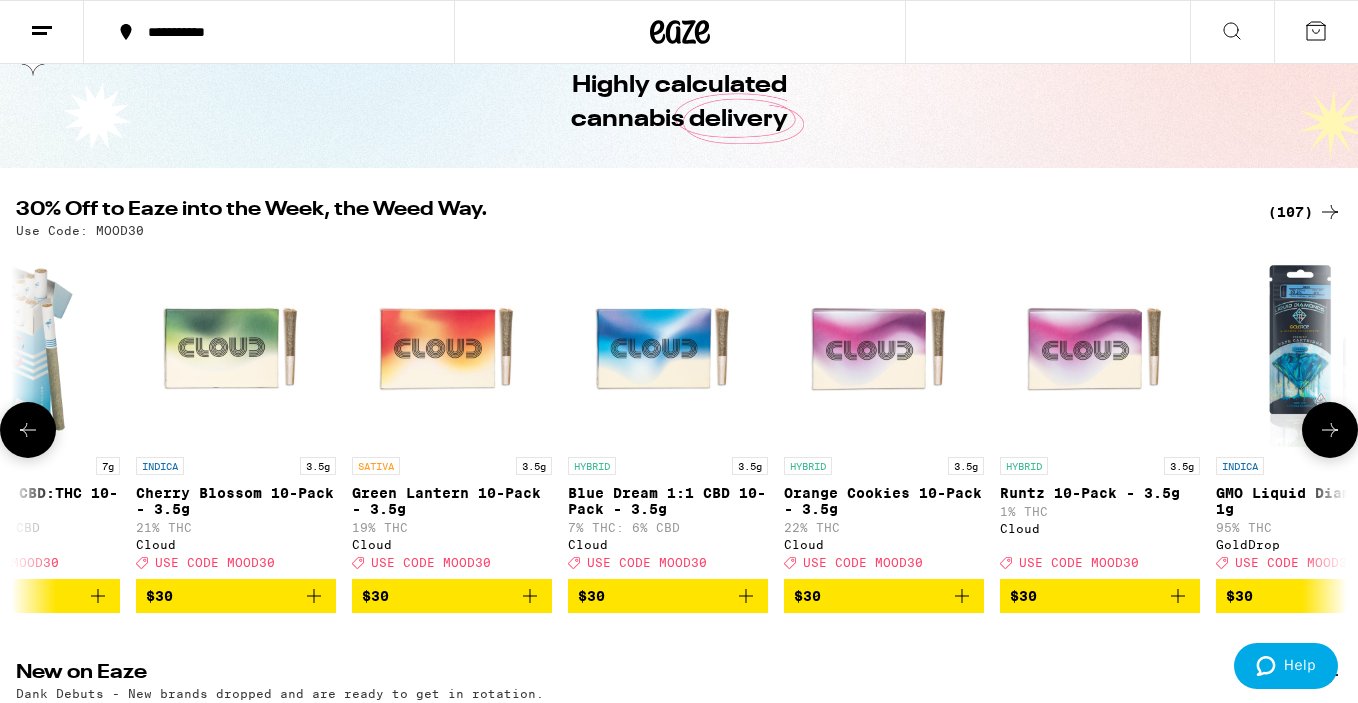 click 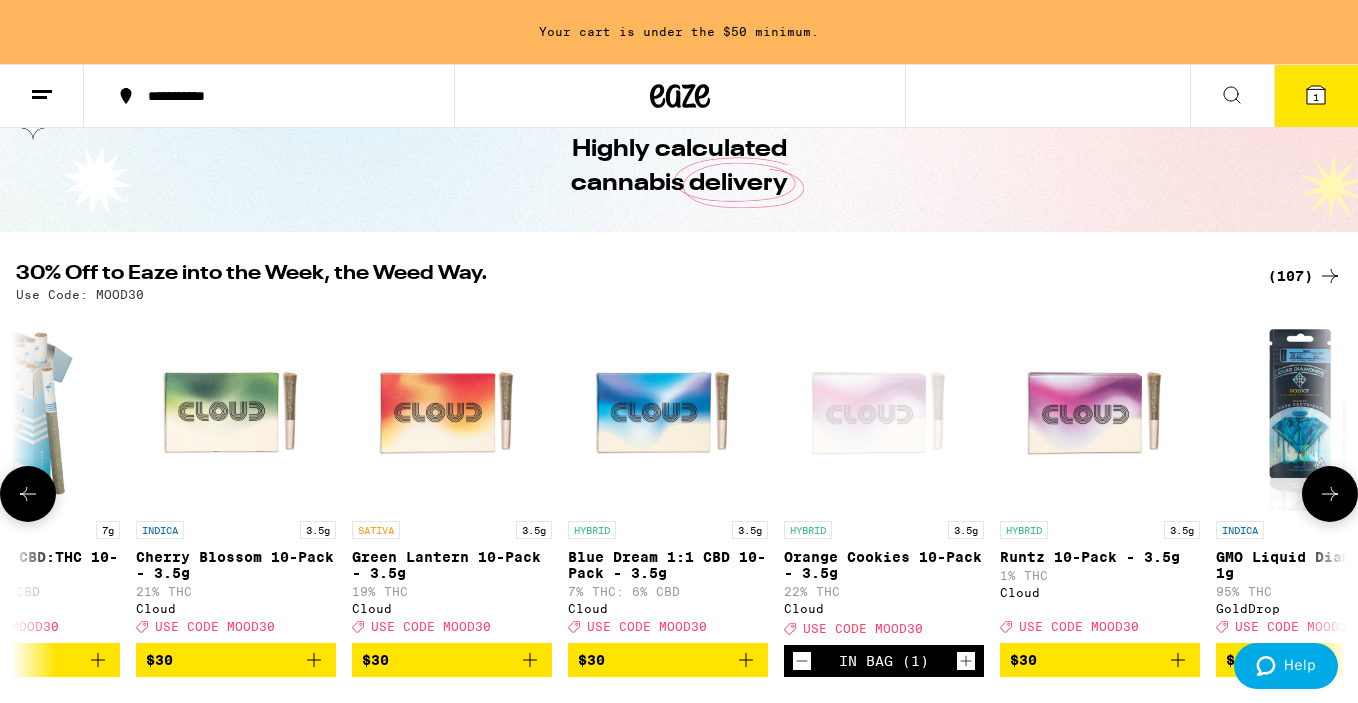 scroll, scrollTop: 154, scrollLeft: 0, axis: vertical 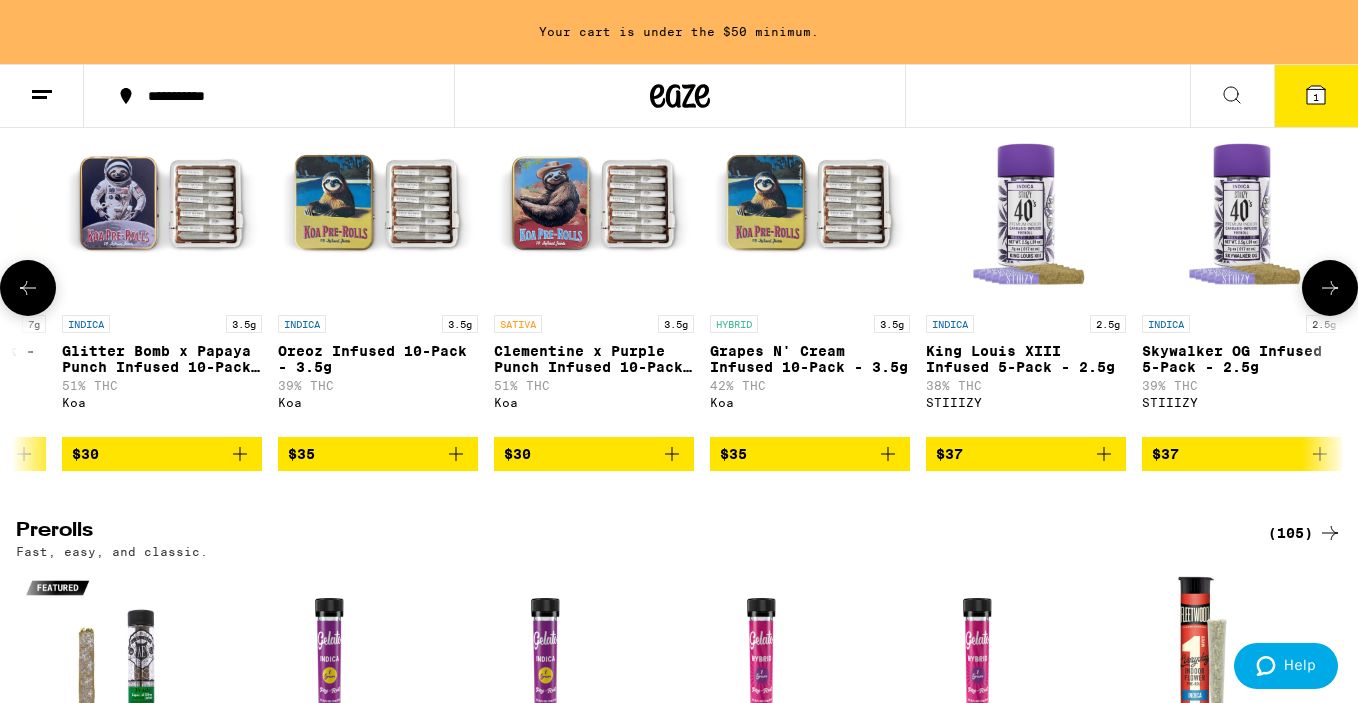 click 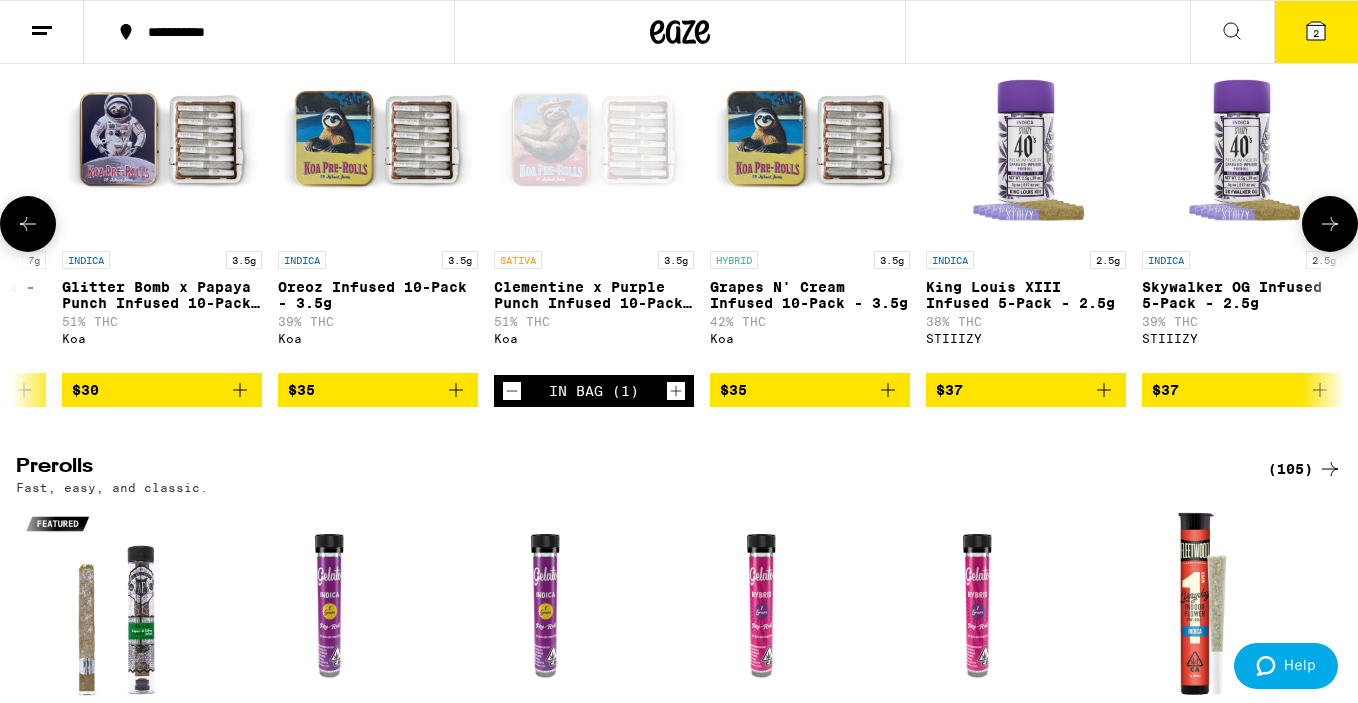 scroll, scrollTop: 4944, scrollLeft: 0, axis: vertical 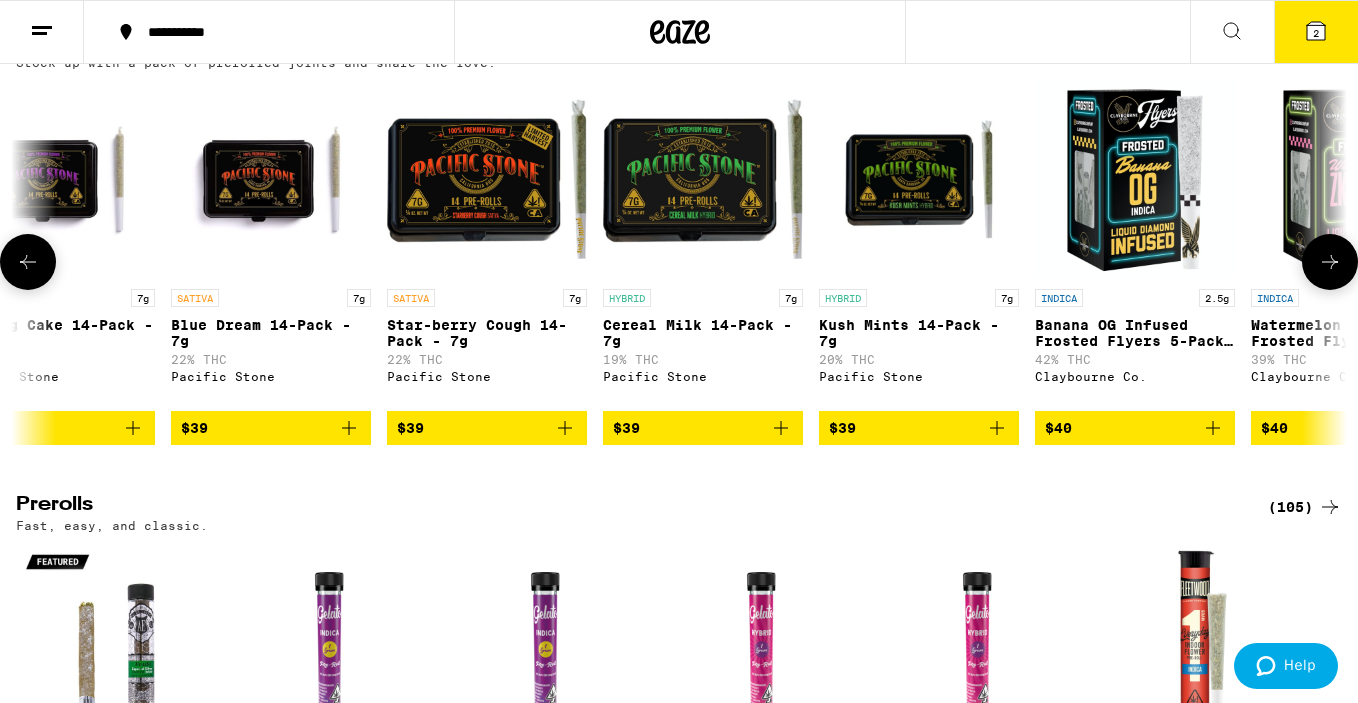 click 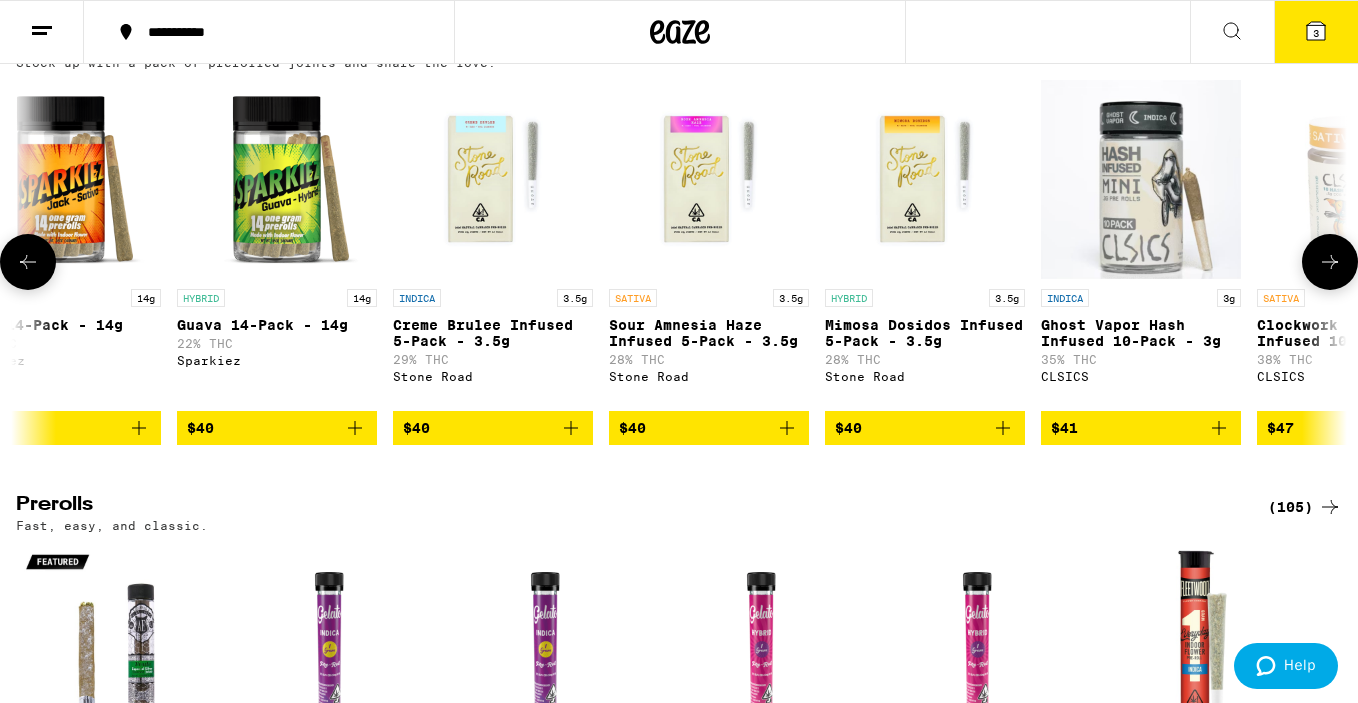 scroll, scrollTop: 0, scrollLeft: 20209, axis: horizontal 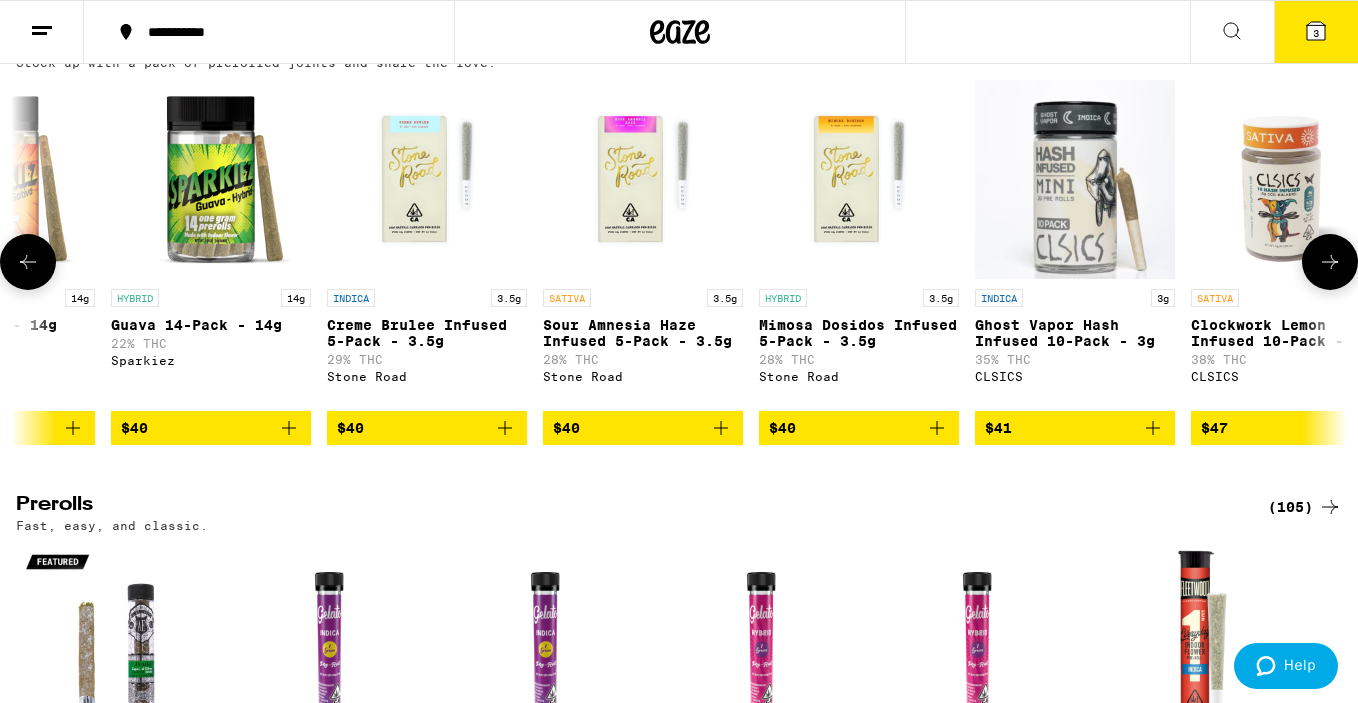 click 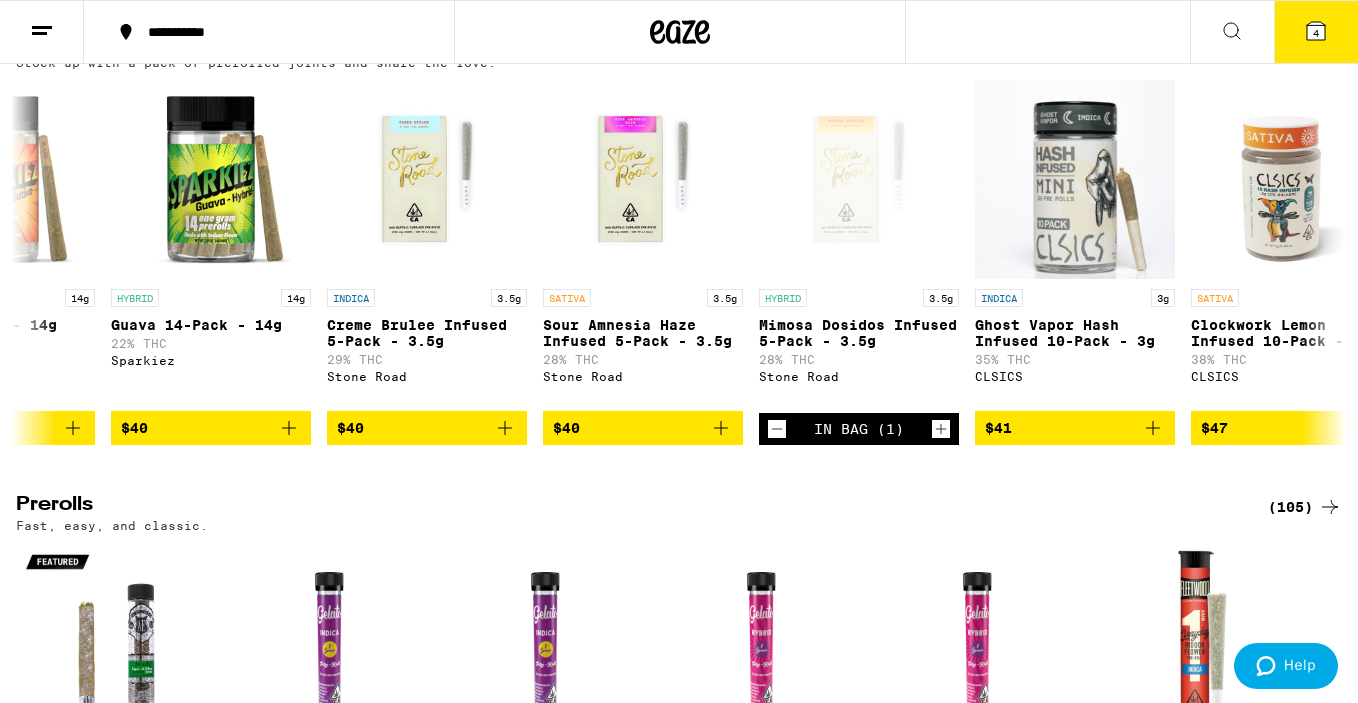click 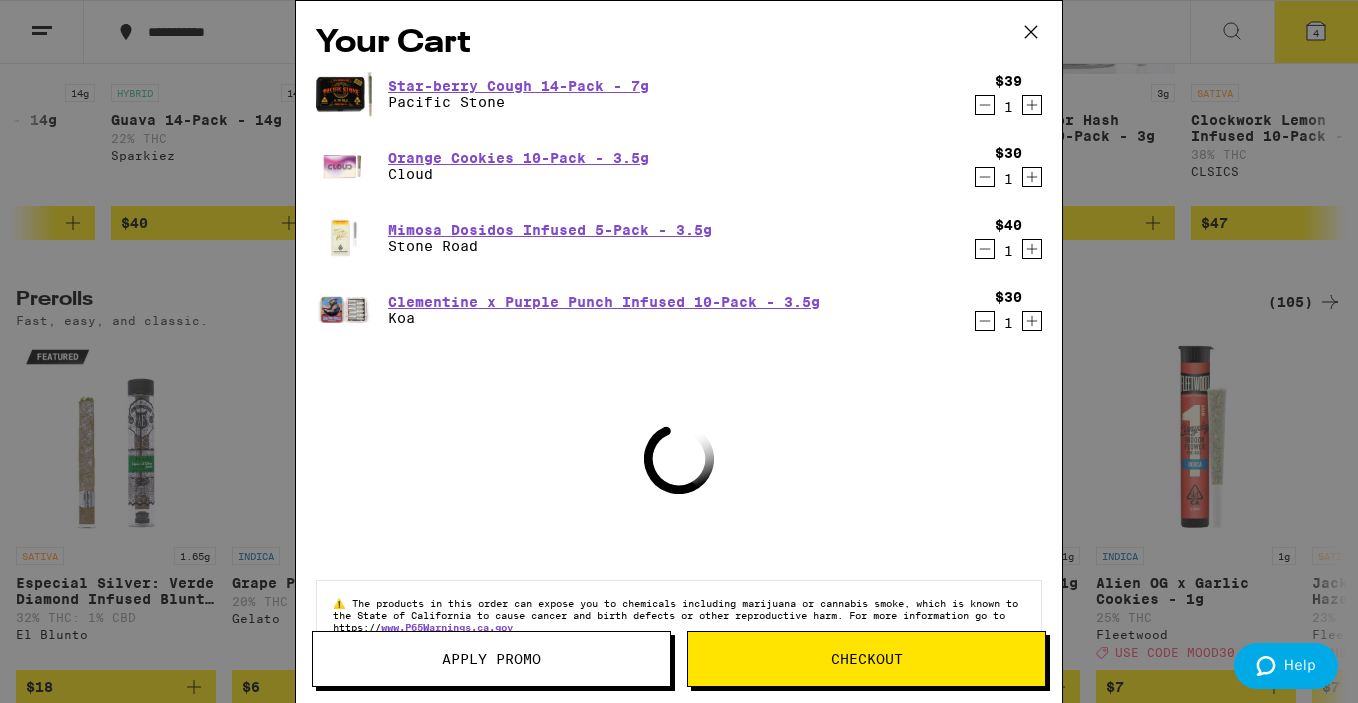 scroll, scrollTop: 4765, scrollLeft: 0, axis: vertical 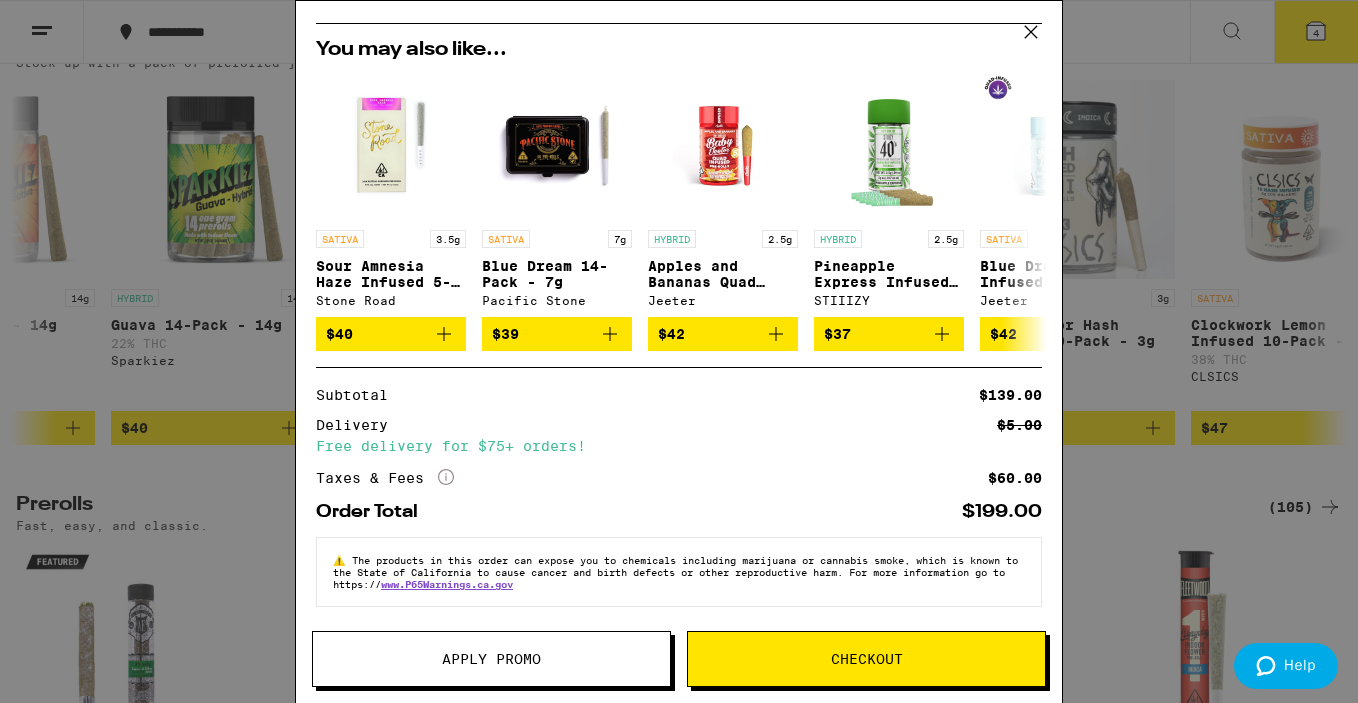 click on "Checkout" at bounding box center [866, 659] 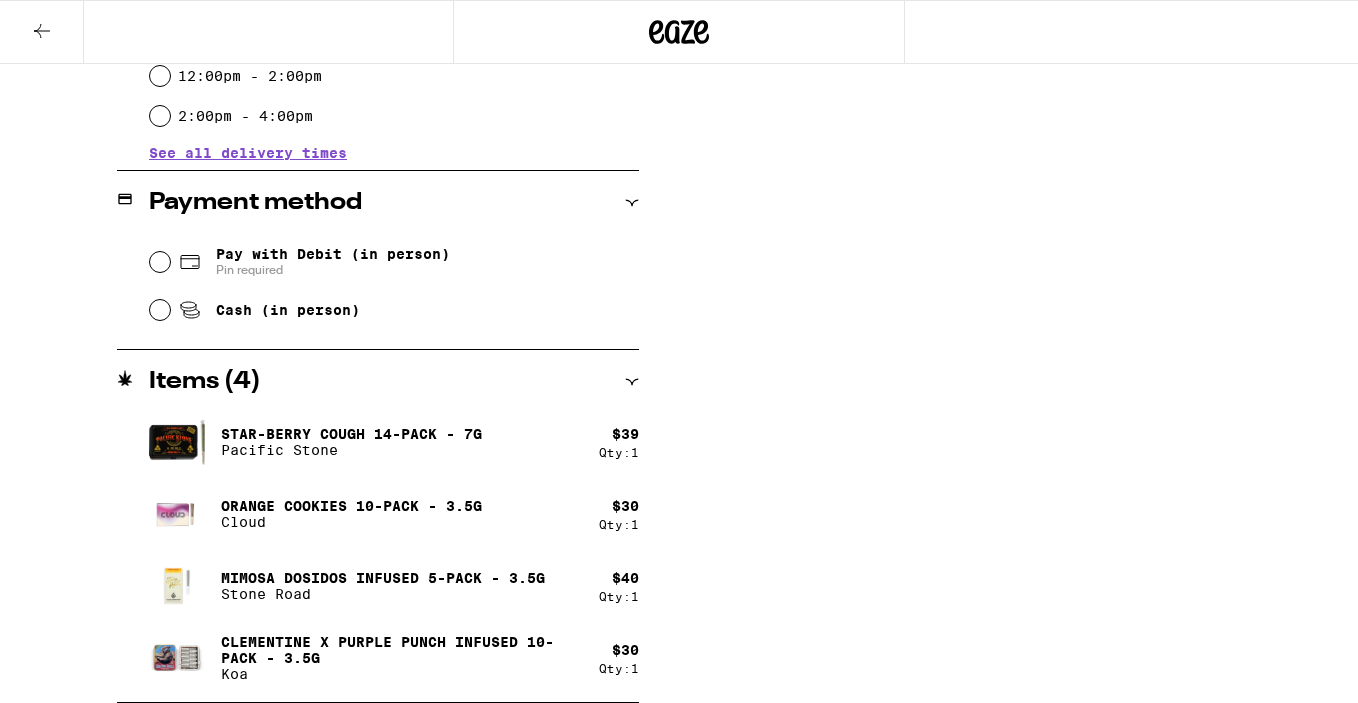 scroll, scrollTop: 0, scrollLeft: 0, axis: both 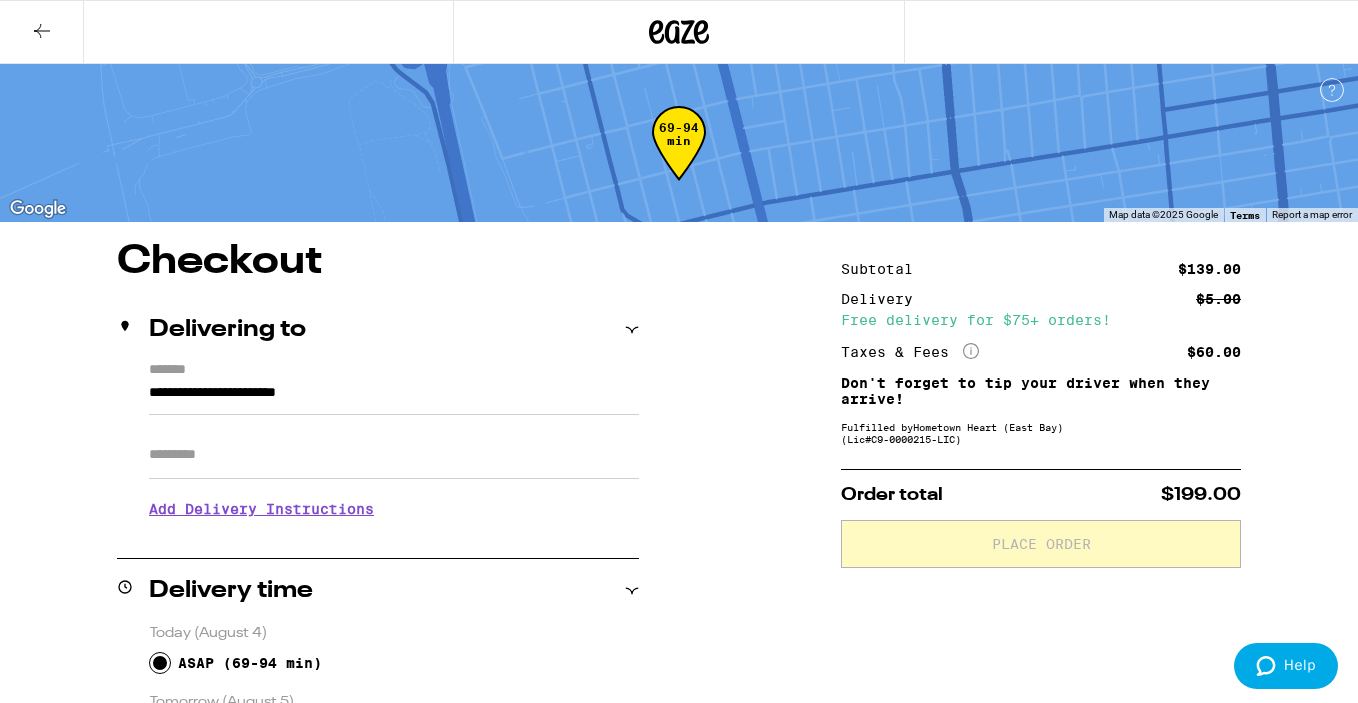 click on "Apt/Suite" at bounding box center (394, 455) 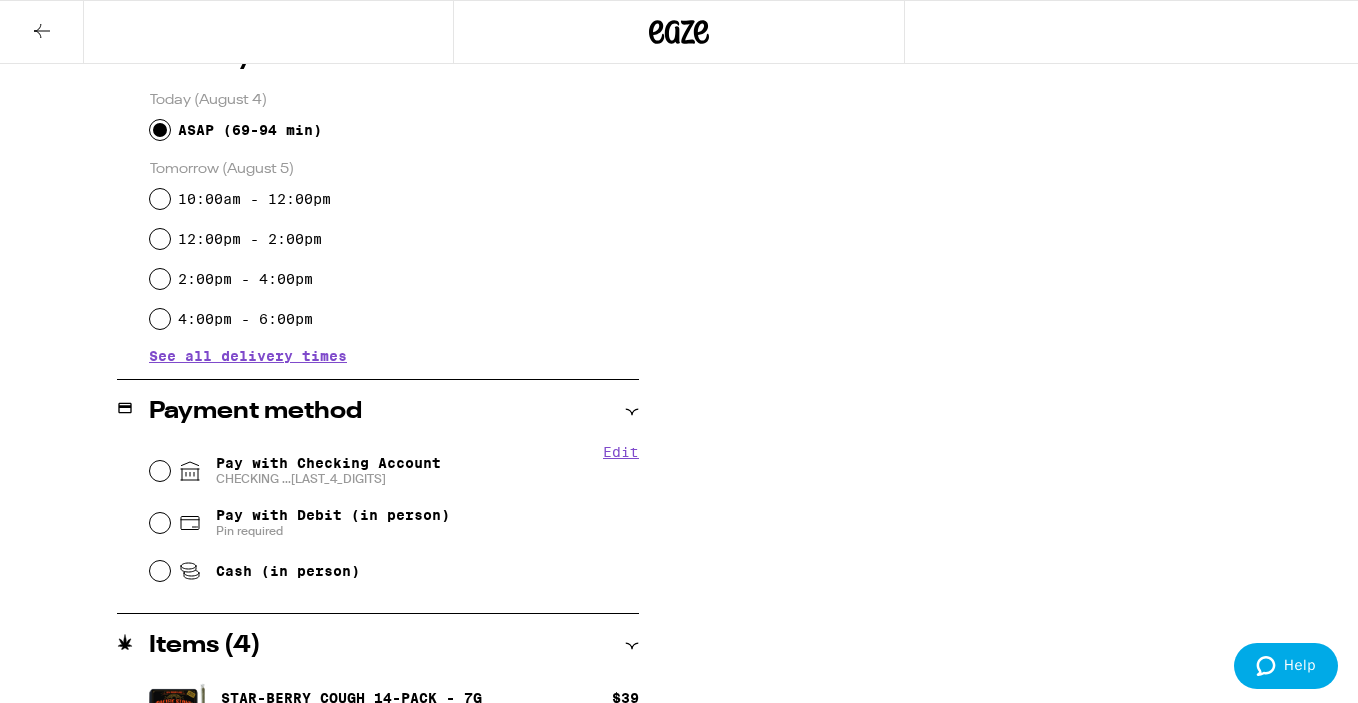 scroll, scrollTop: 574, scrollLeft: 0, axis: vertical 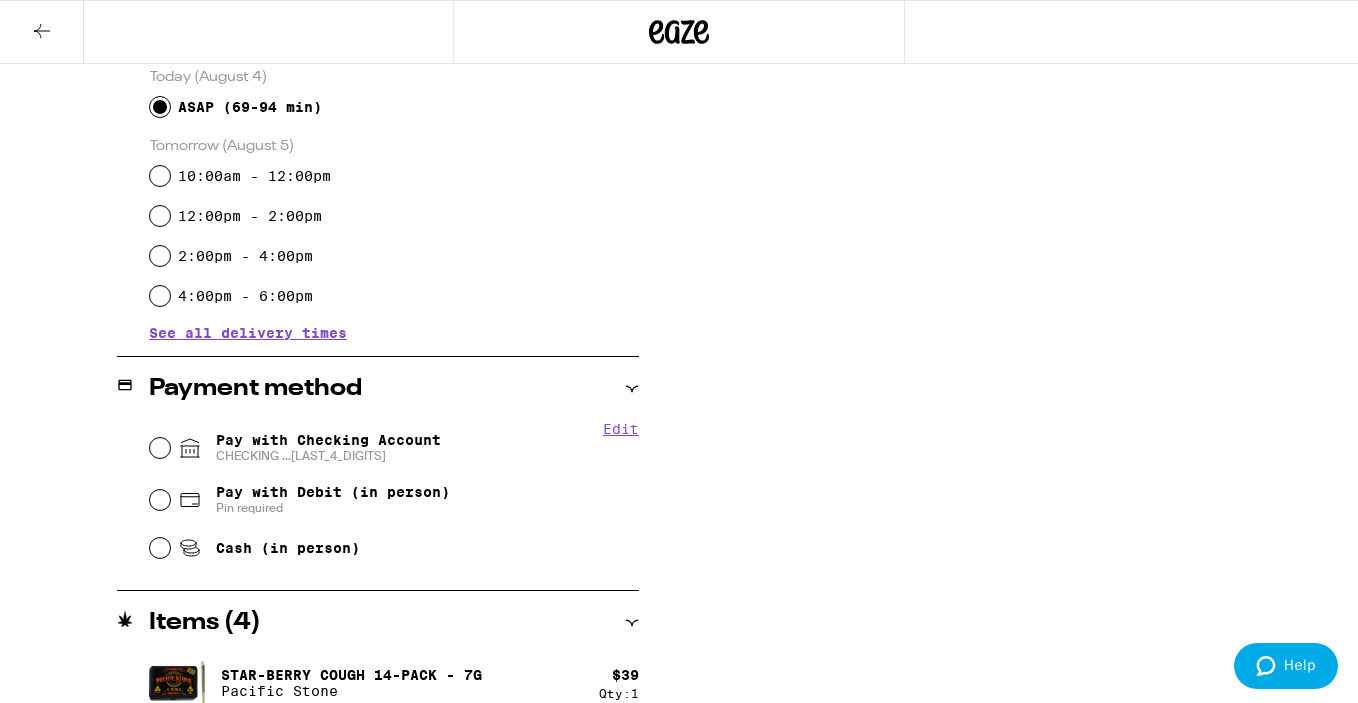 click on "CHECKING ...[LAST_4_DIGITS]" at bounding box center [328, 456] 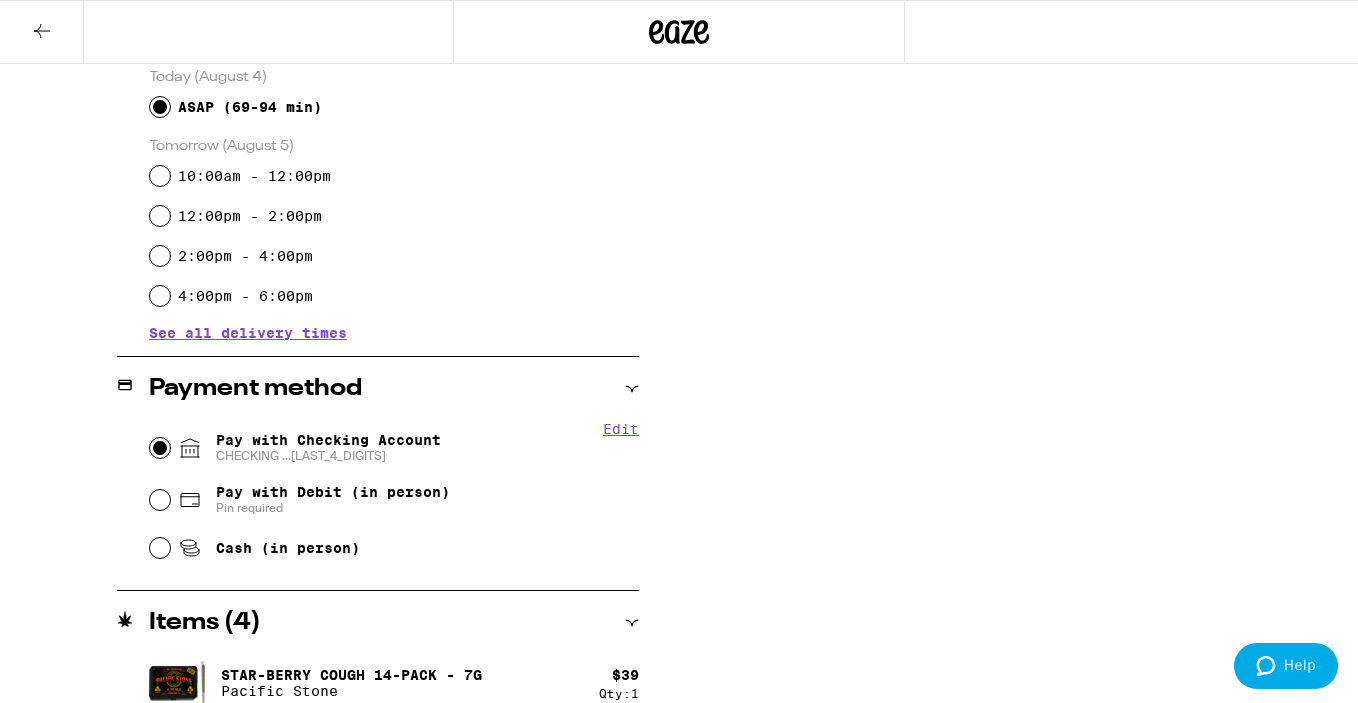 click on "Pay with Checking Account CHECKING ...[LAST_4_DIGITS]" at bounding box center (160, 448) 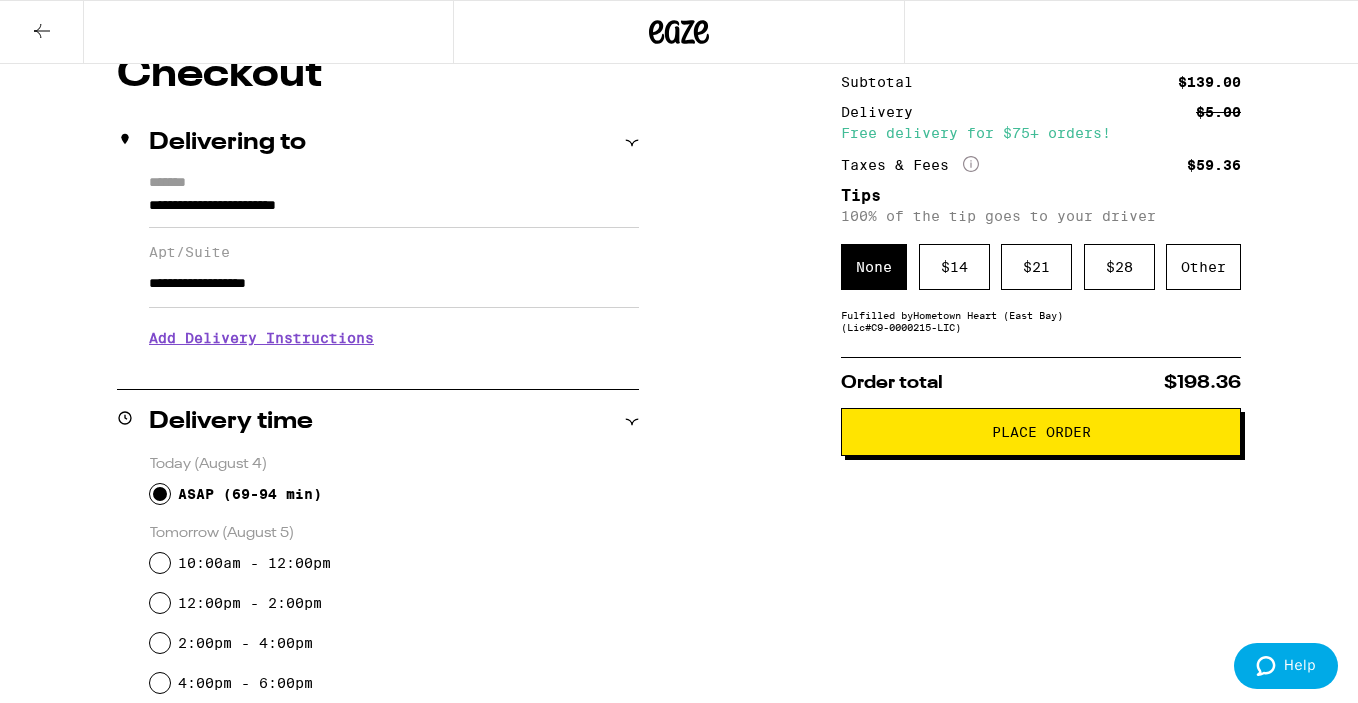 scroll, scrollTop: 0, scrollLeft: 0, axis: both 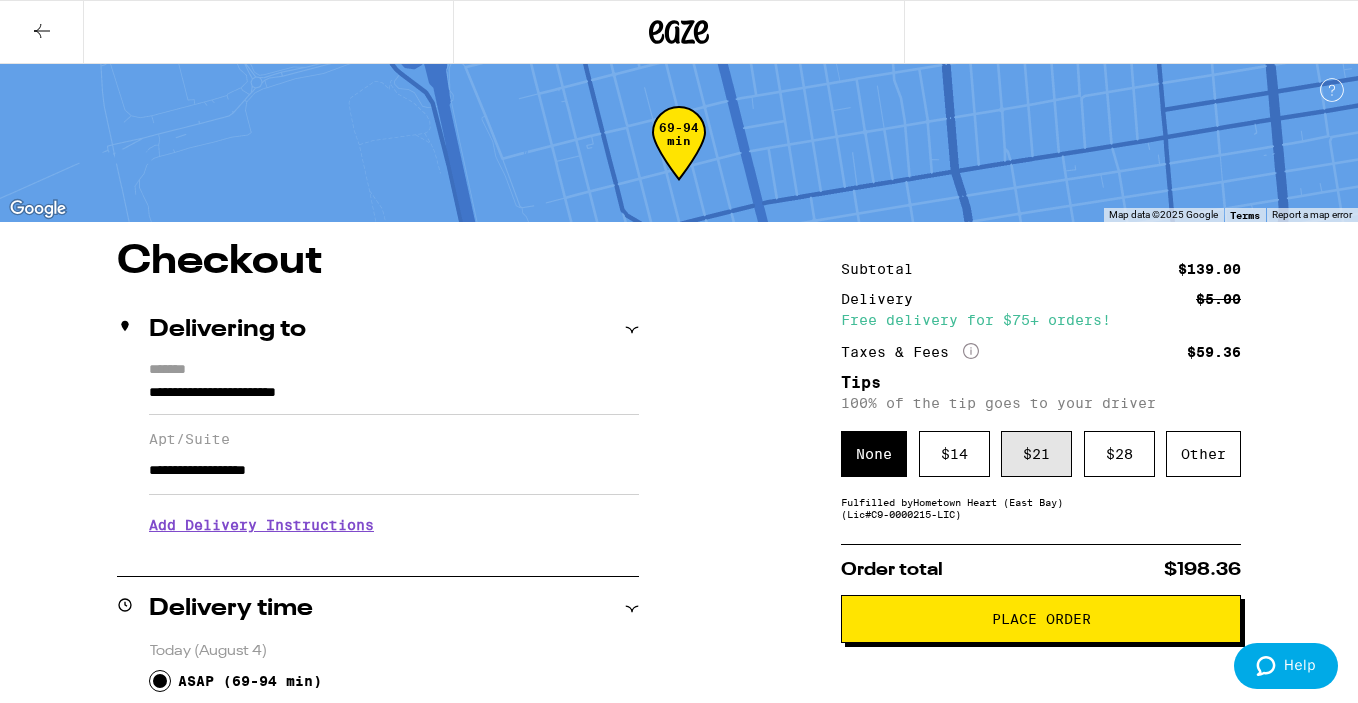 click on "$ 21" at bounding box center (1036, 454) 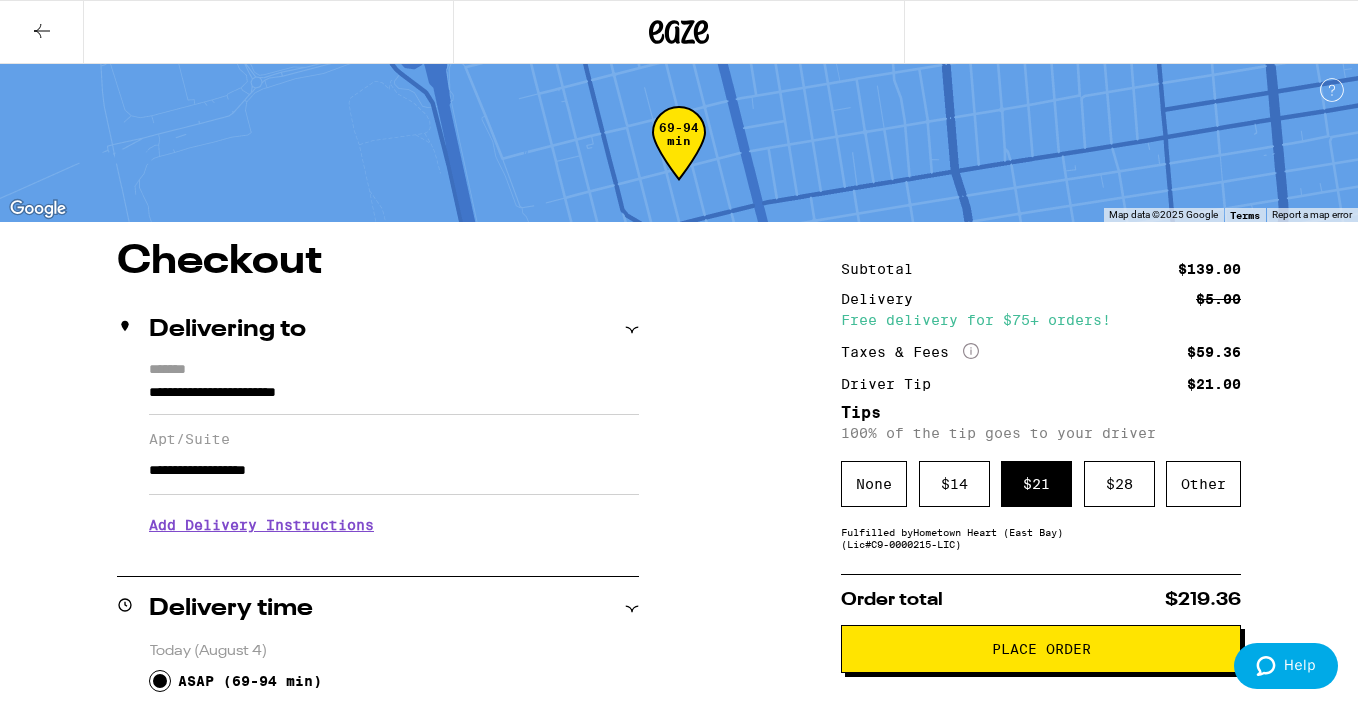 click on "Place Order" at bounding box center [1041, 649] 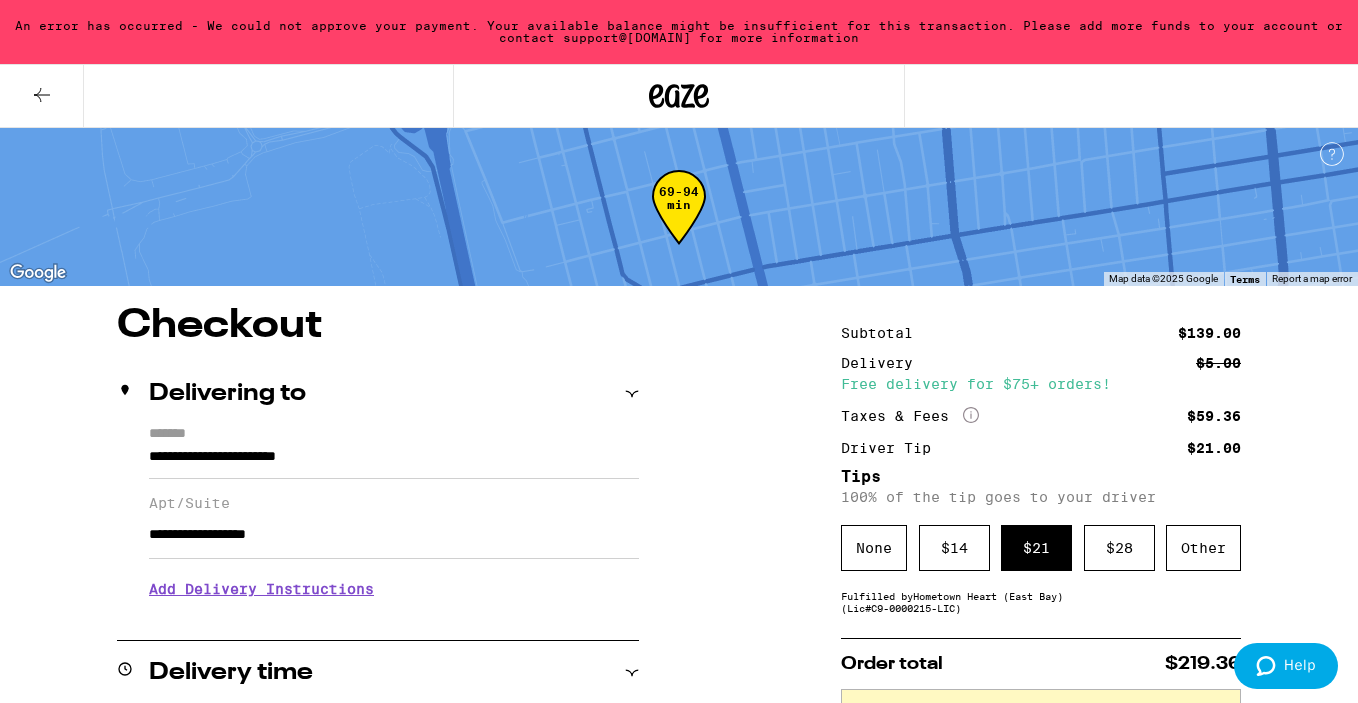 click on "**********" at bounding box center [679, 976] 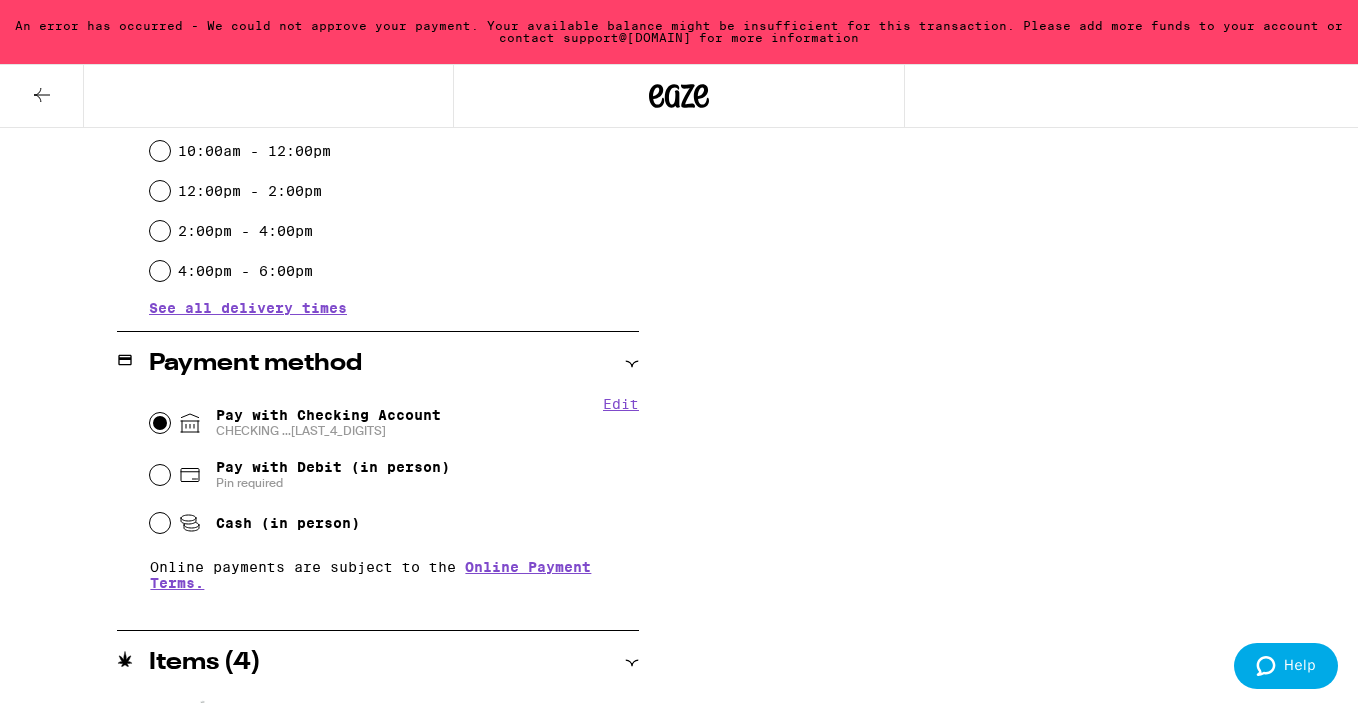 scroll, scrollTop: 749, scrollLeft: 0, axis: vertical 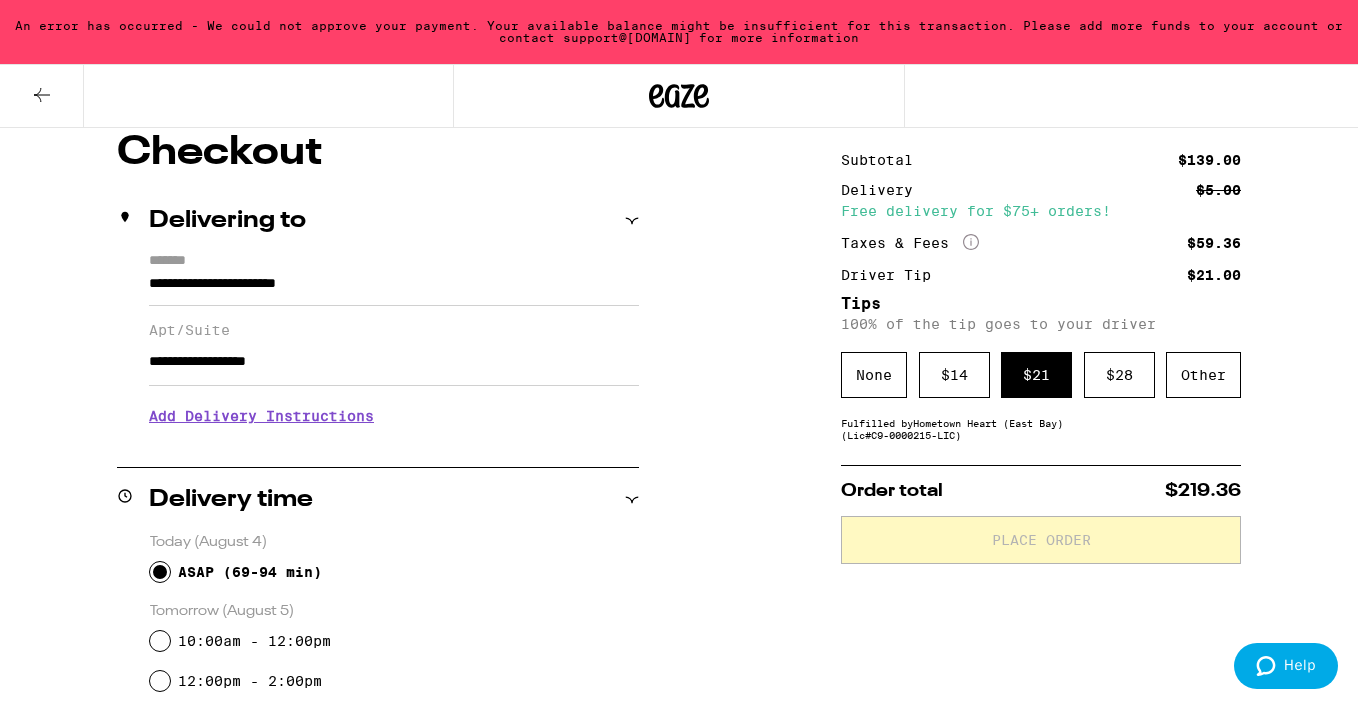 click on "**********" at bounding box center [679, 803] 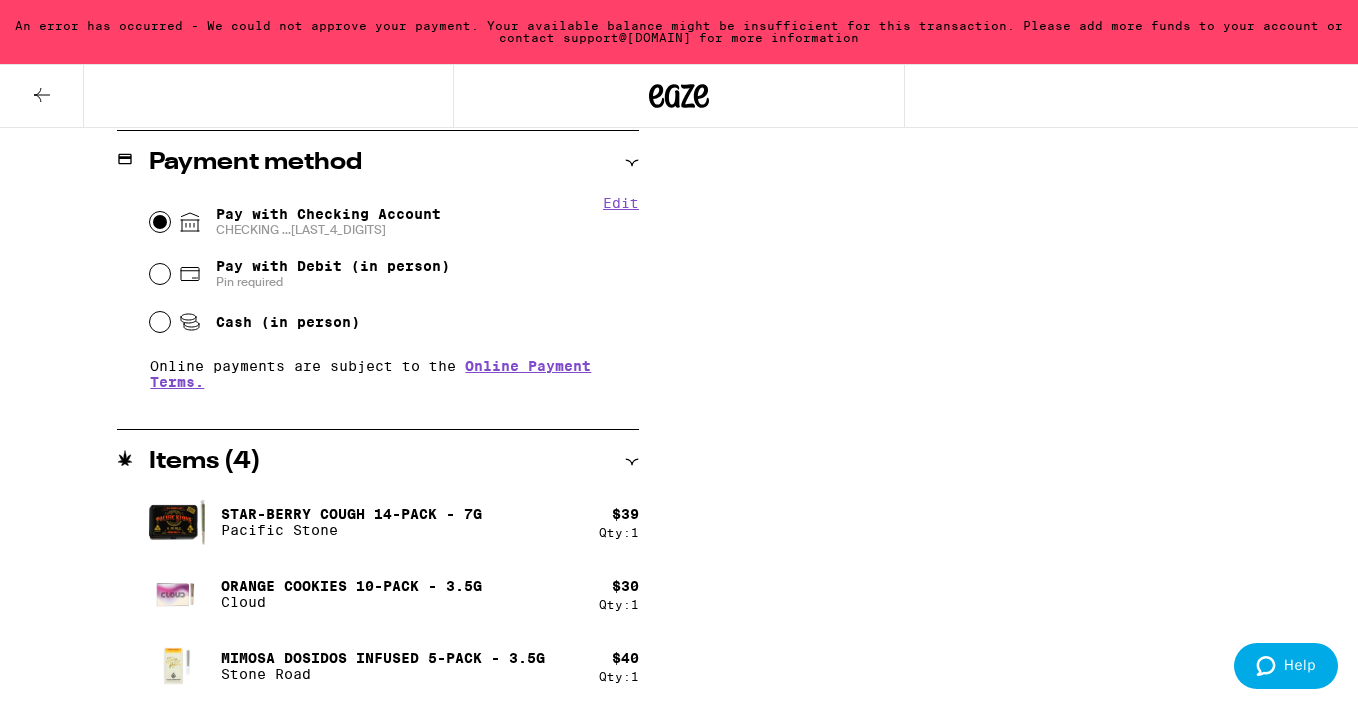 scroll, scrollTop: 863, scrollLeft: 0, axis: vertical 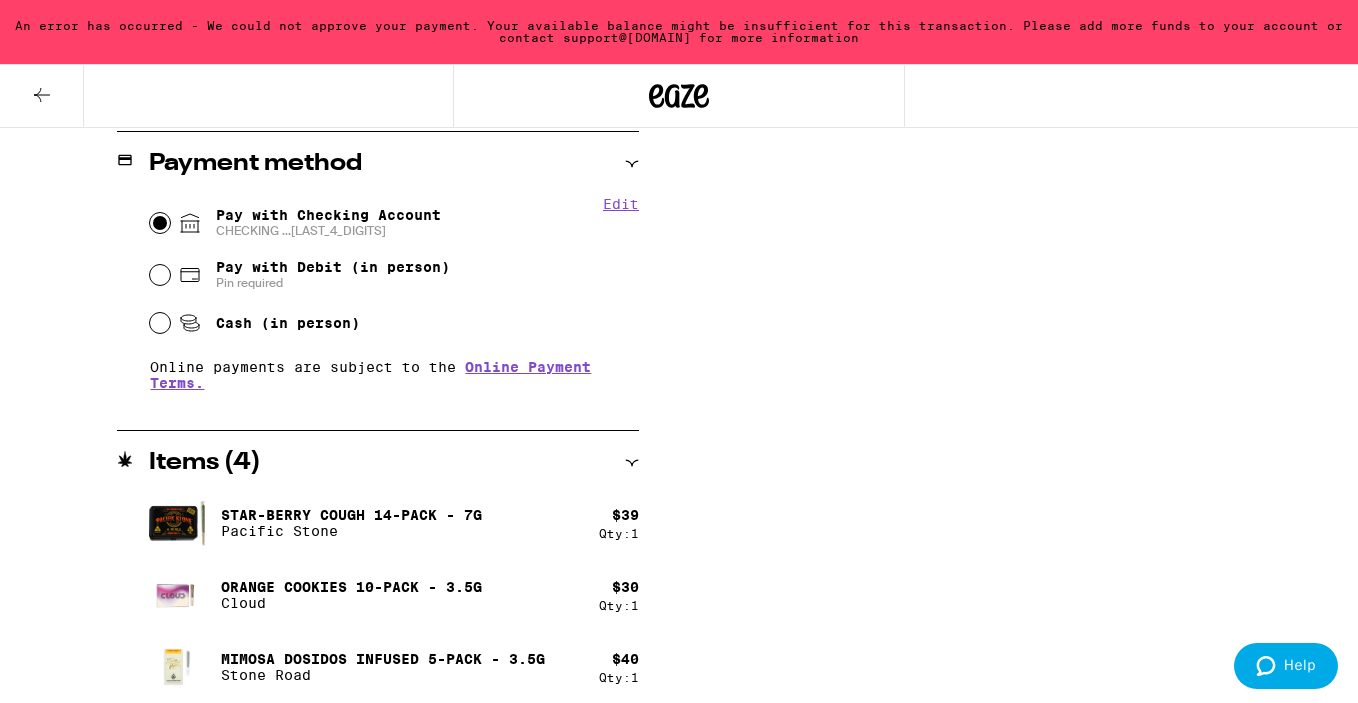 click on "Pay with Debit (in person)" at bounding box center [333, 267] 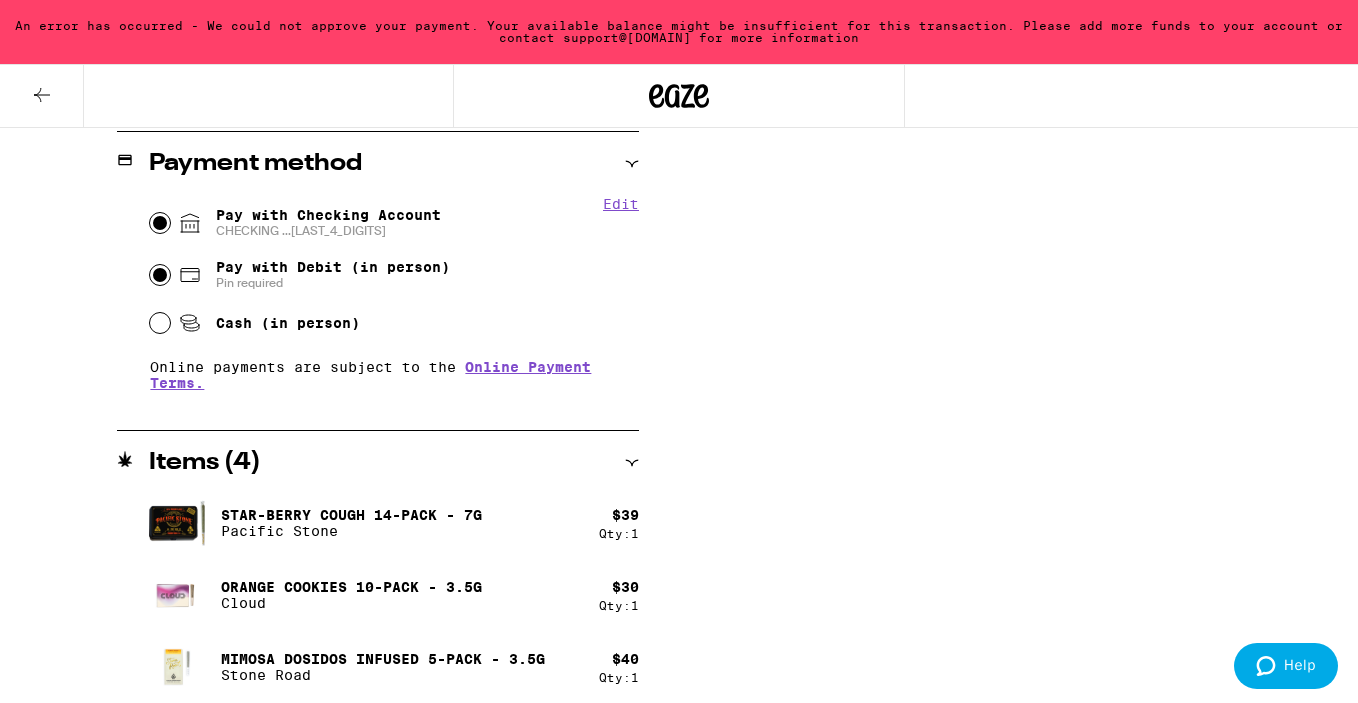click on "Pay with Debit (in person) Pin required" at bounding box center (160, 275) 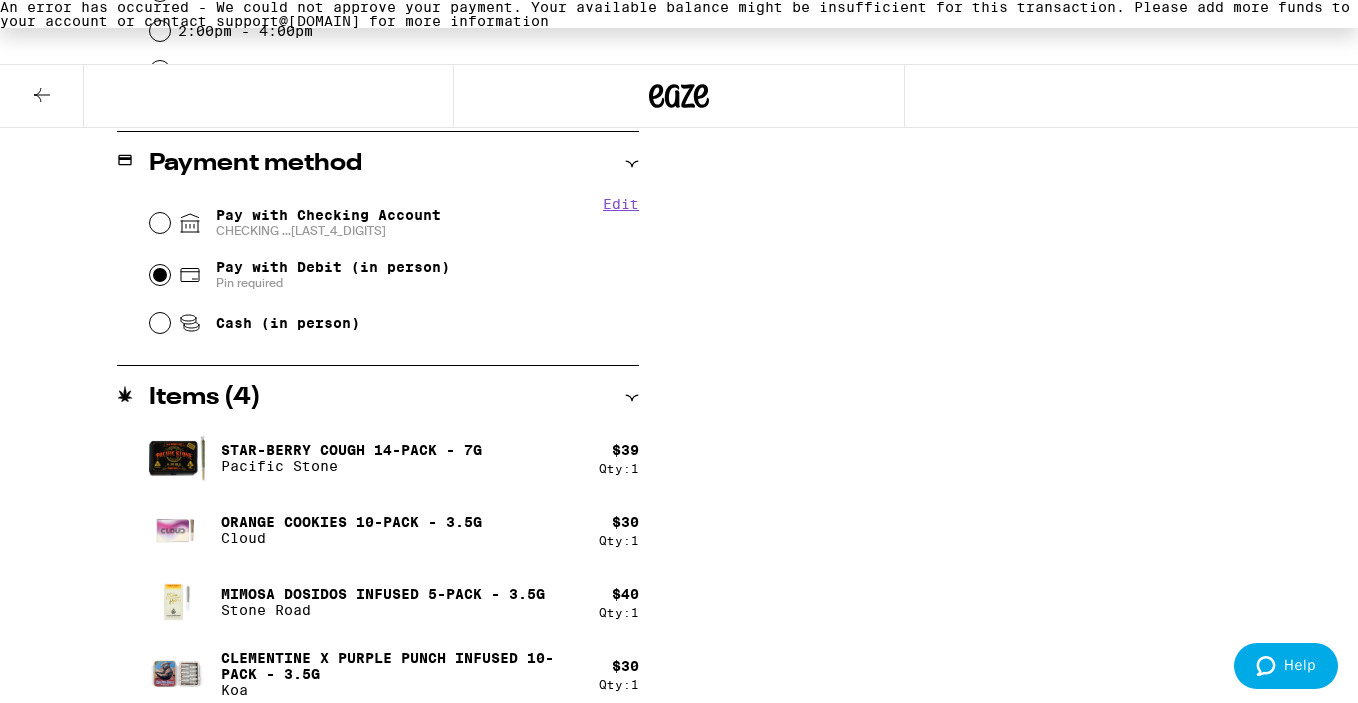 click on "Pay with Checking Account CHECKING ...[LAST_4_DIGITS]" at bounding box center (328, 223) 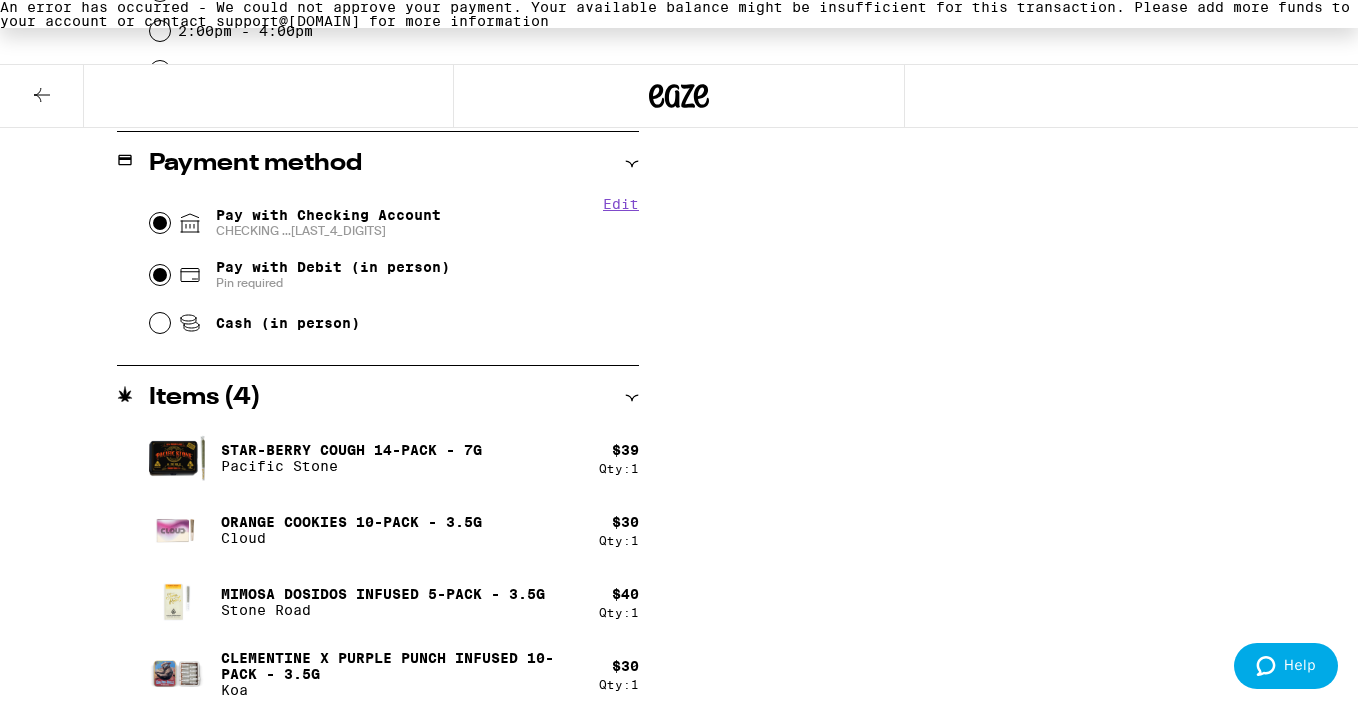 click on "Pay with Checking Account CHECKING ...[LAST_4_DIGITS]" at bounding box center (160, 223) 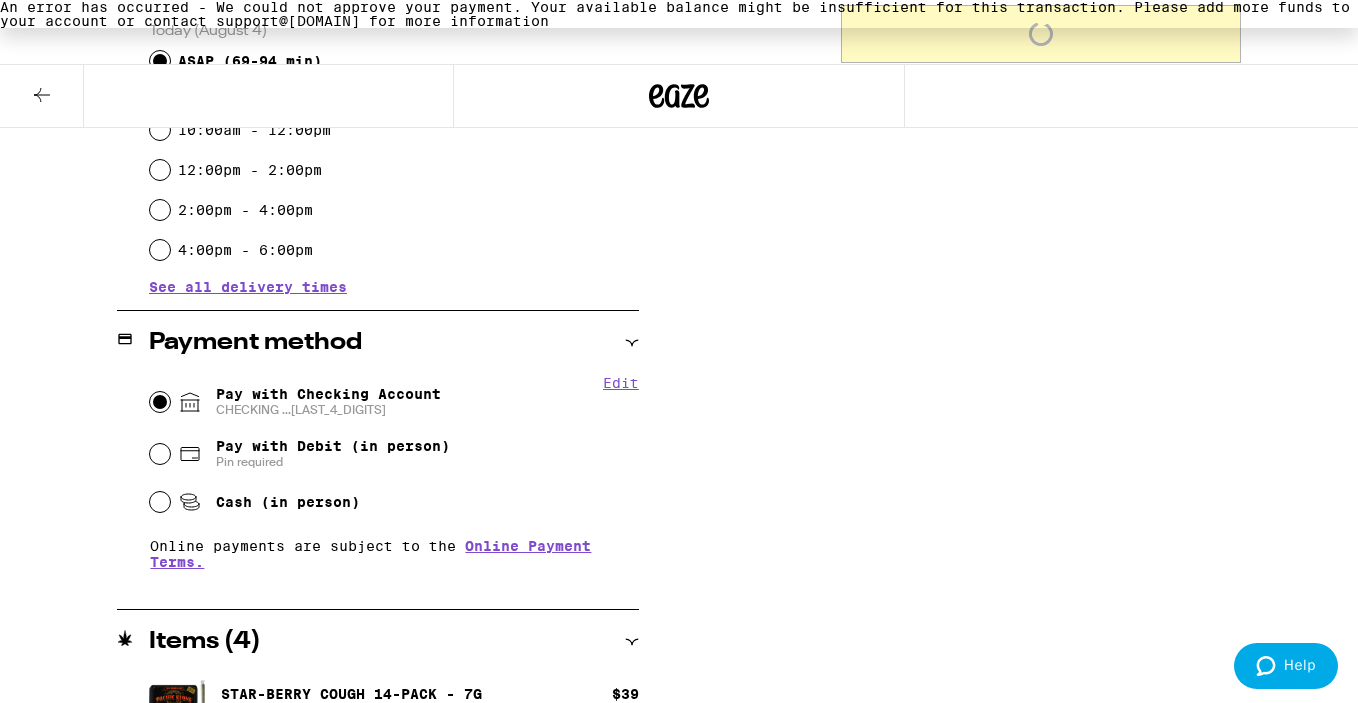 scroll, scrollTop: 275, scrollLeft: 0, axis: vertical 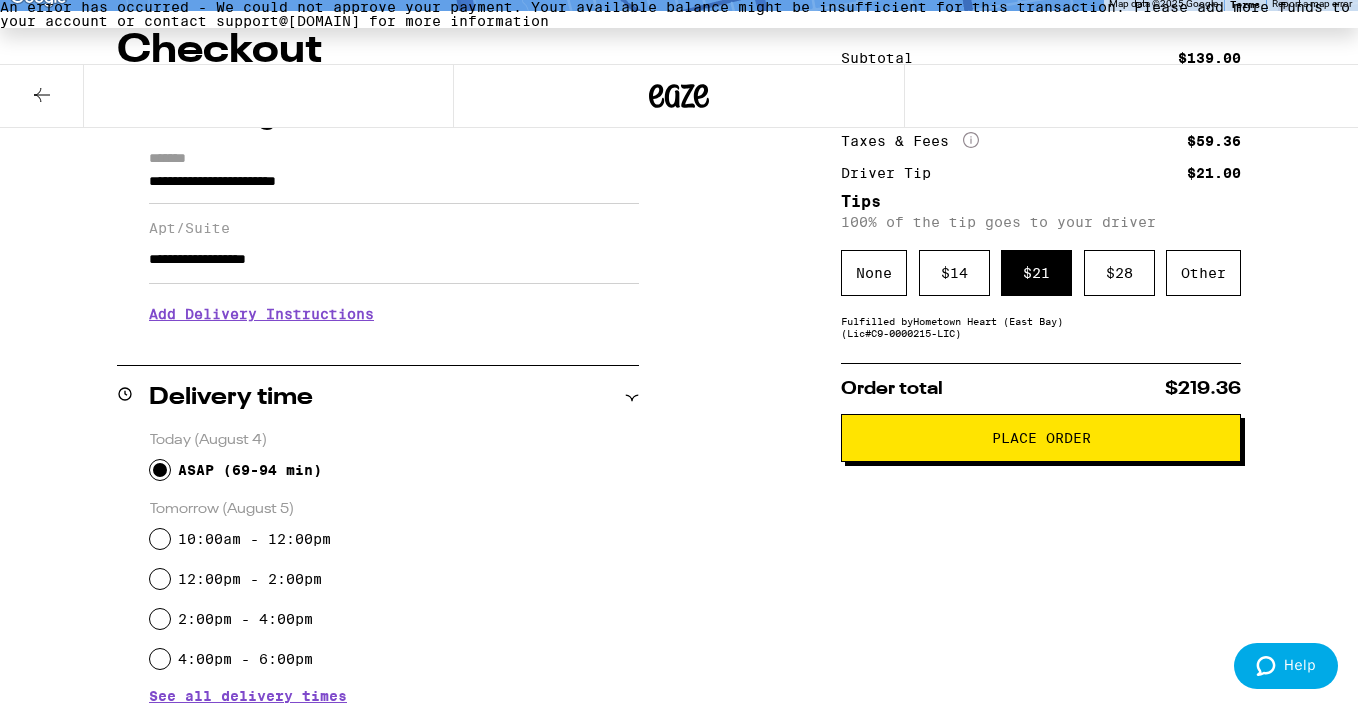 click on "Place Order" at bounding box center (1041, 438) 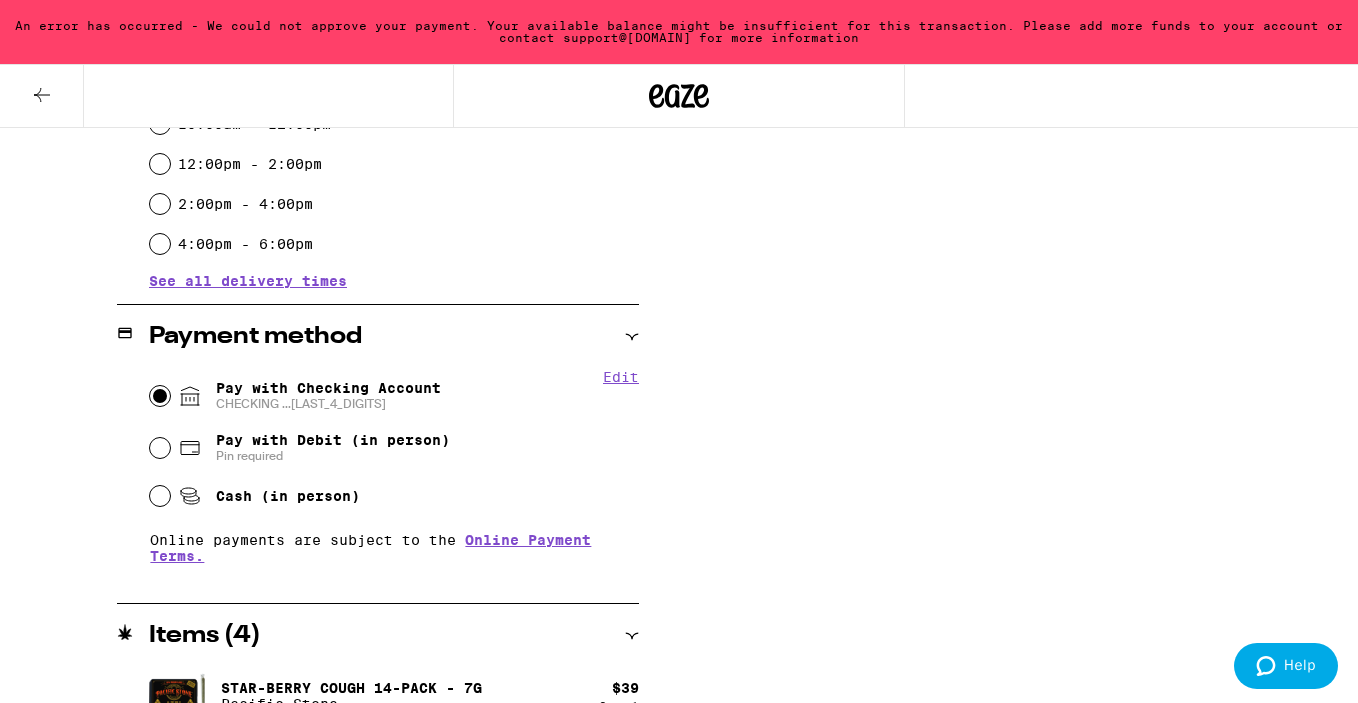 scroll, scrollTop: 944, scrollLeft: 0, axis: vertical 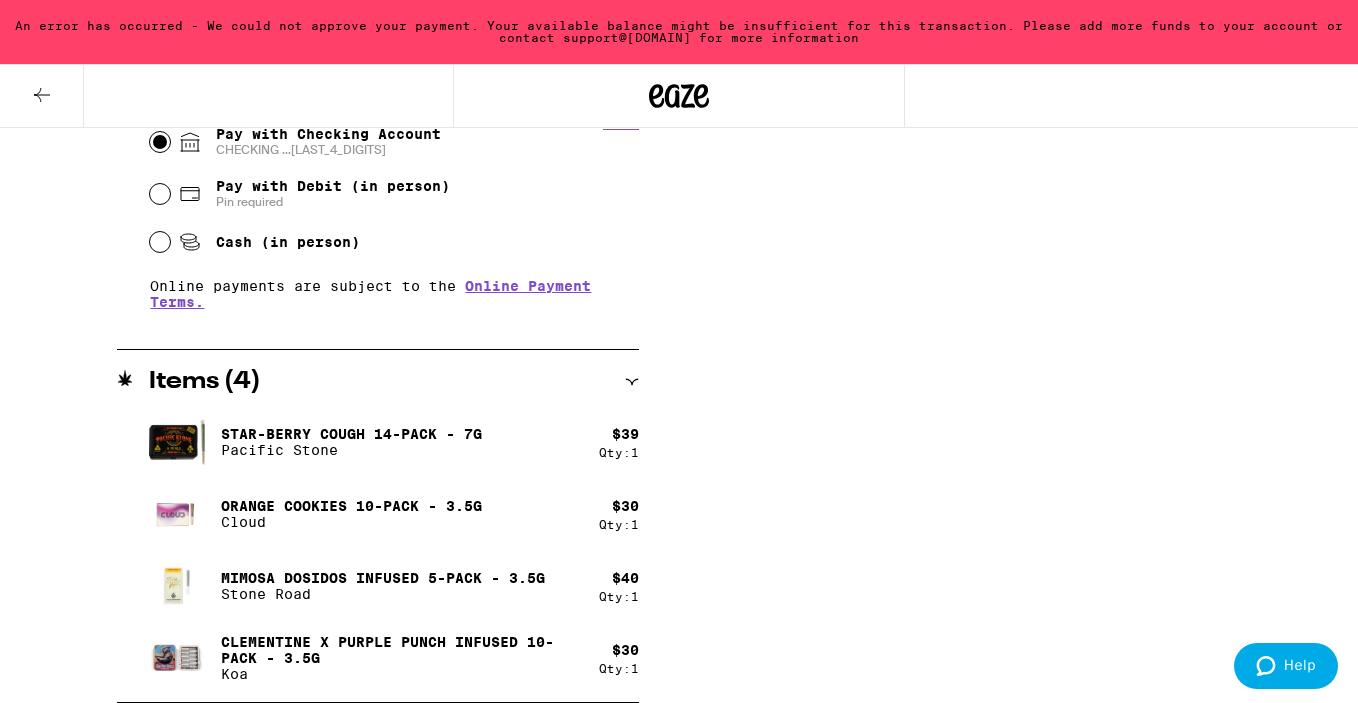 click 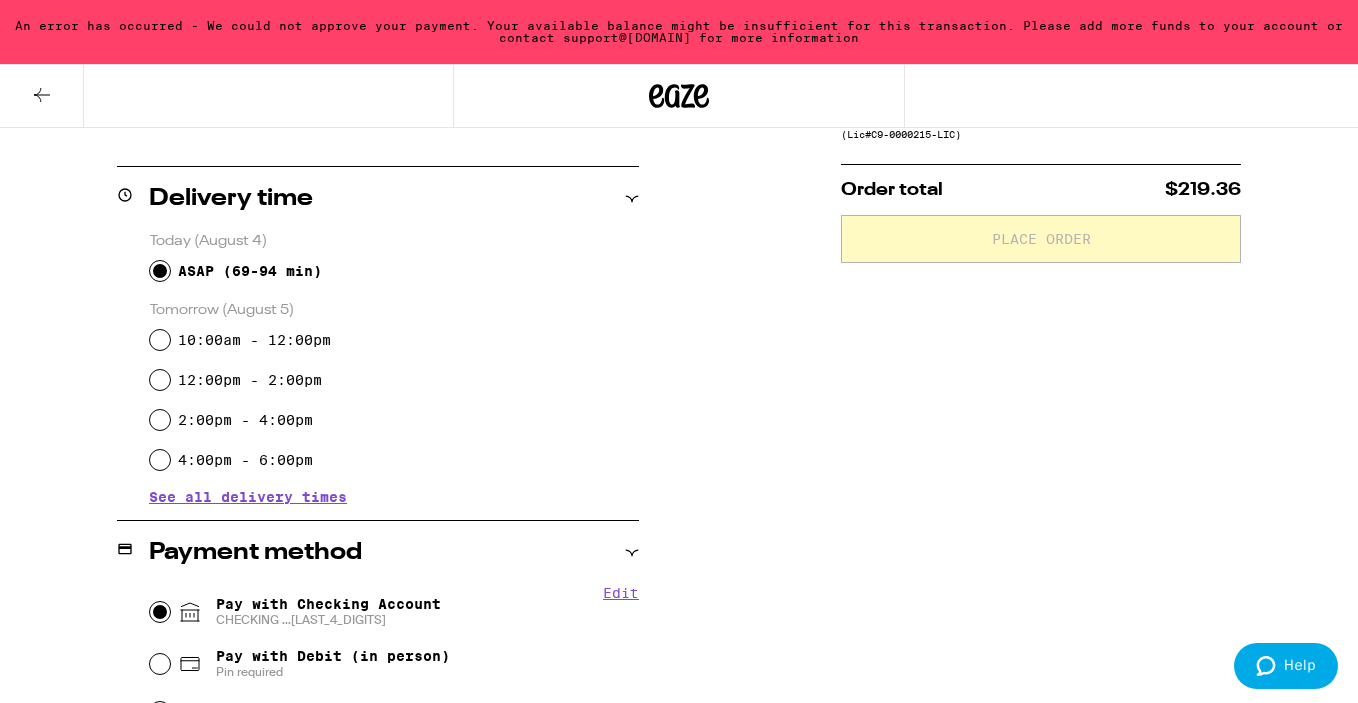 scroll, scrollTop: 0, scrollLeft: 0, axis: both 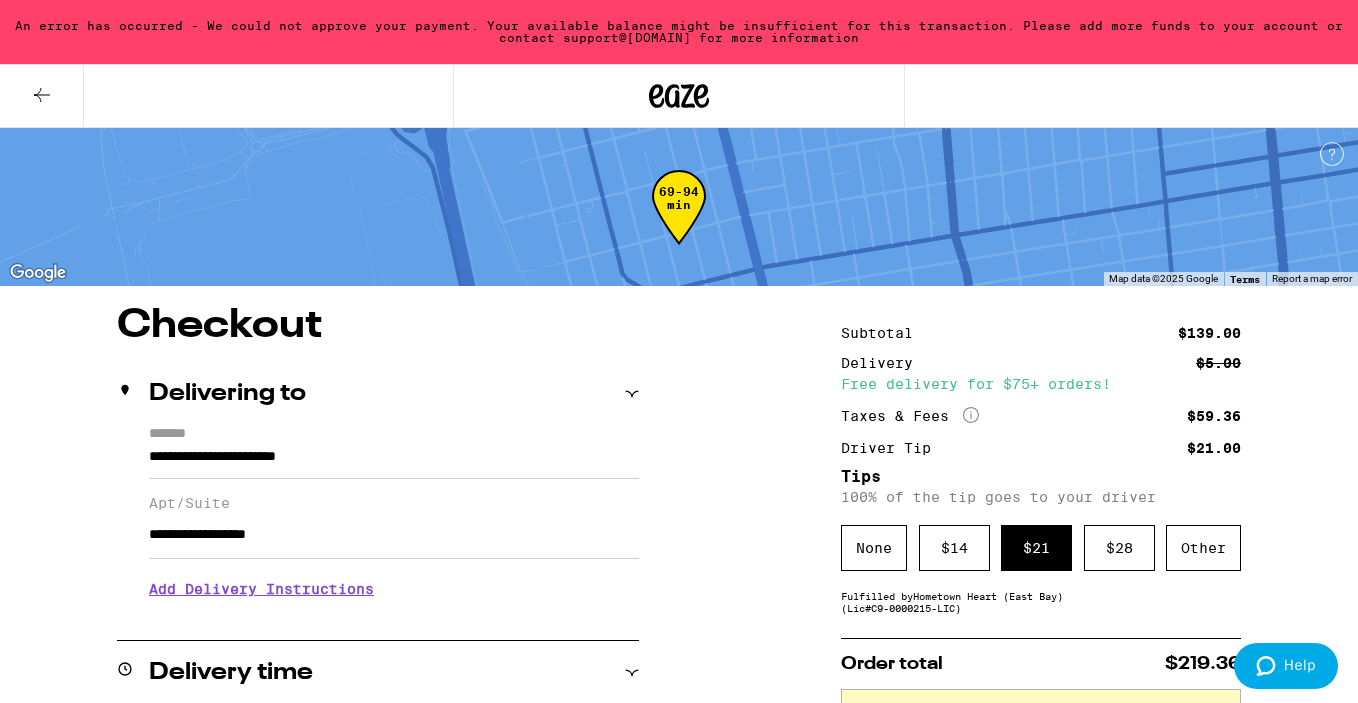 click at bounding box center [42, 96] 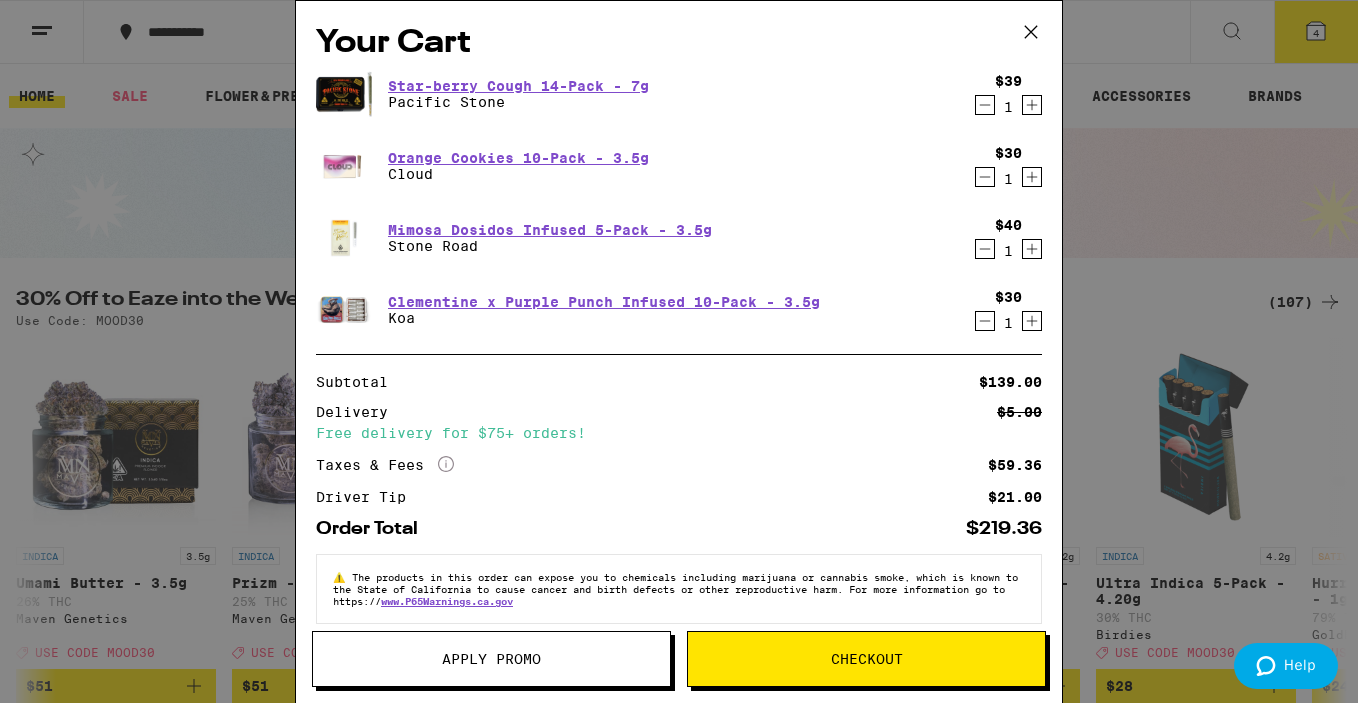 click 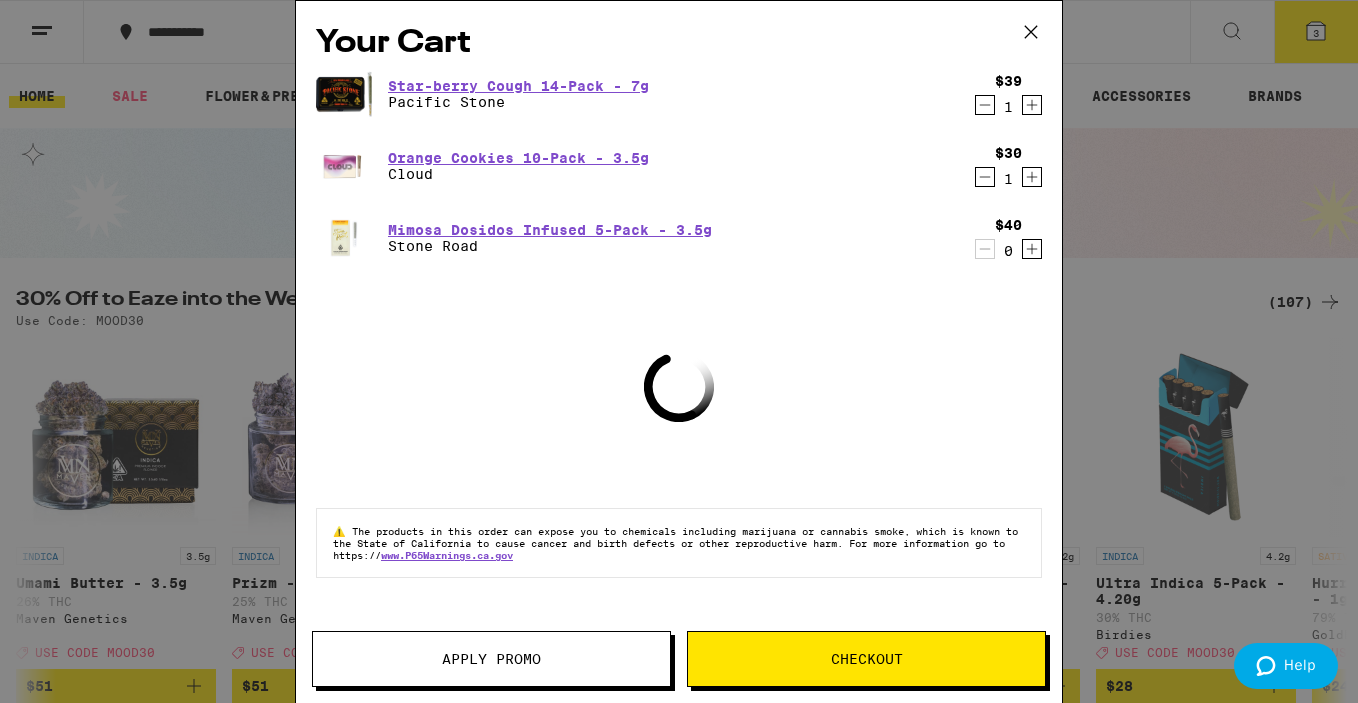 click 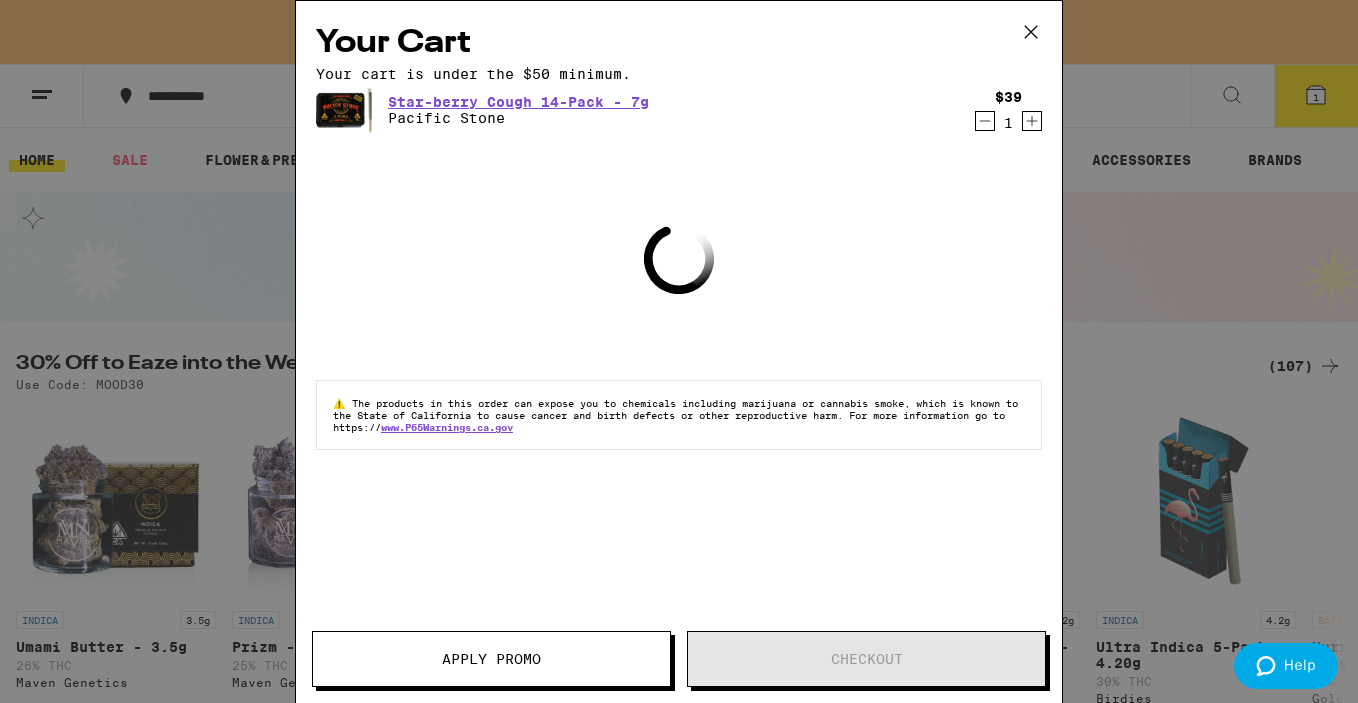 click 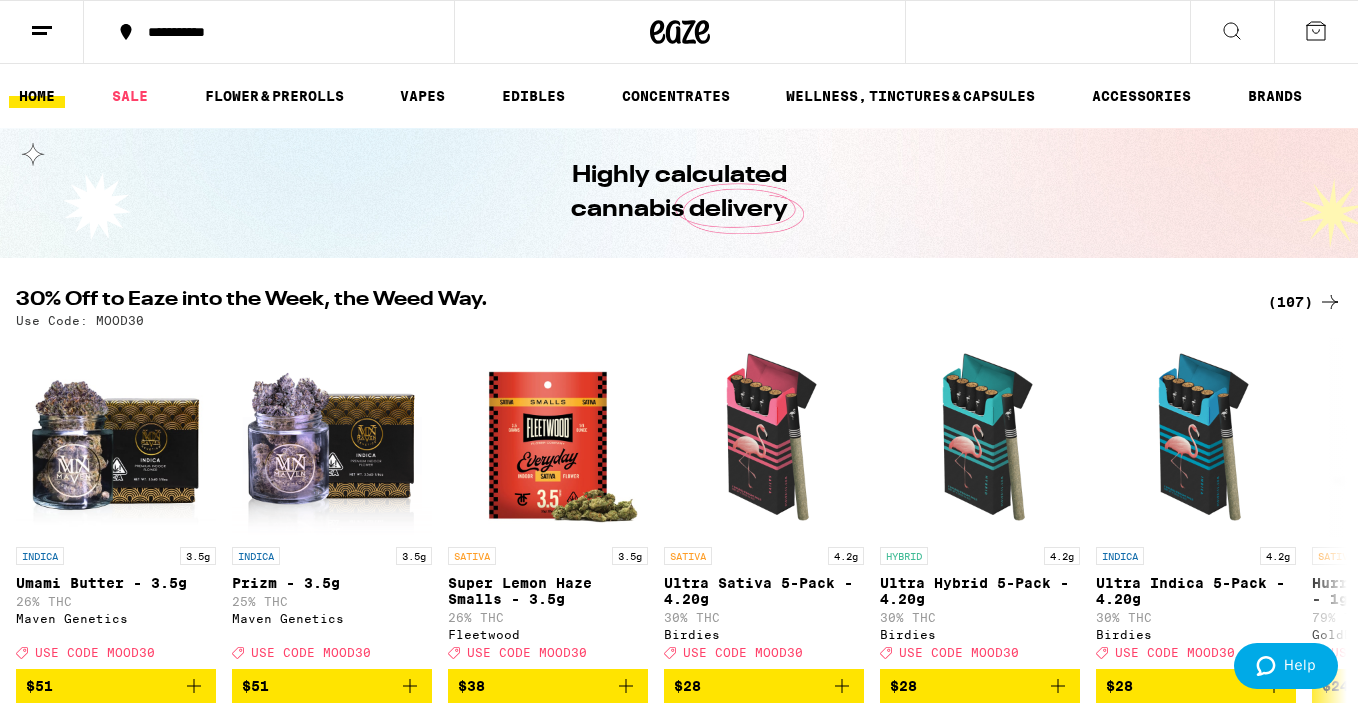 scroll, scrollTop: 0, scrollLeft: 0, axis: both 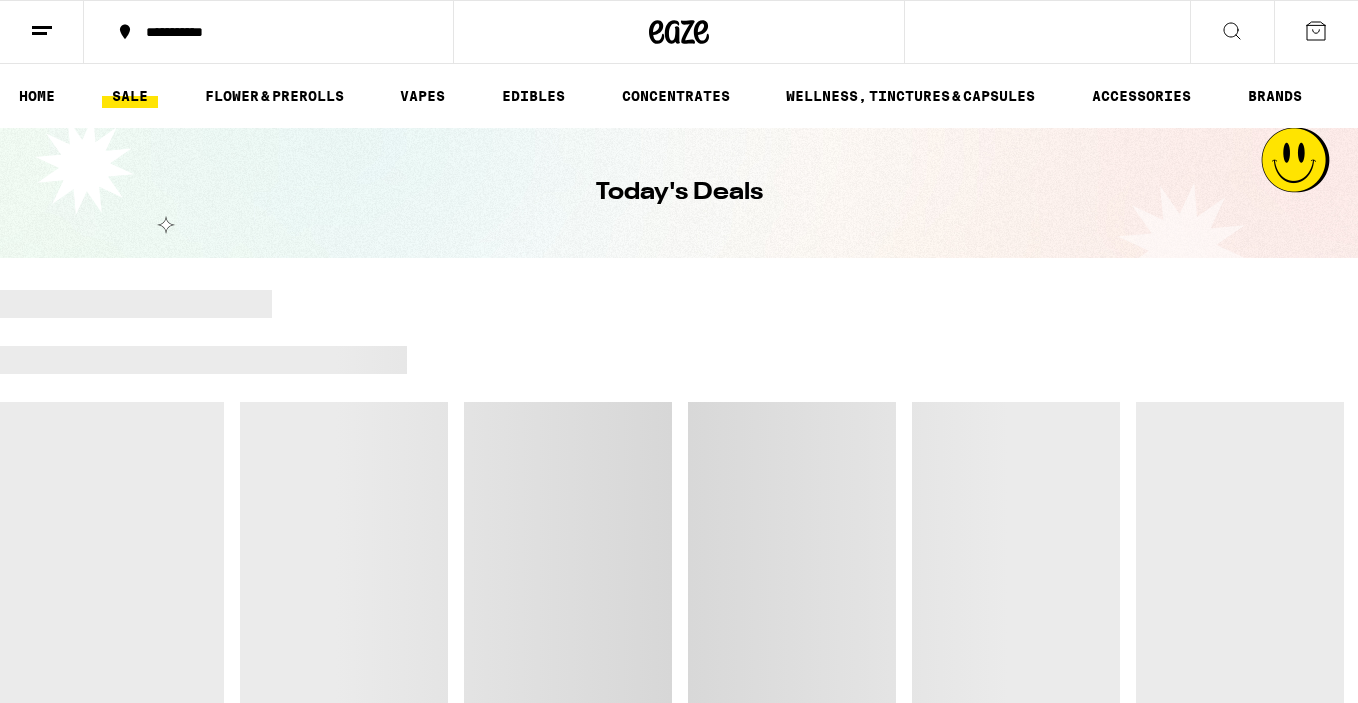 click on "SALE" at bounding box center (130, 96) 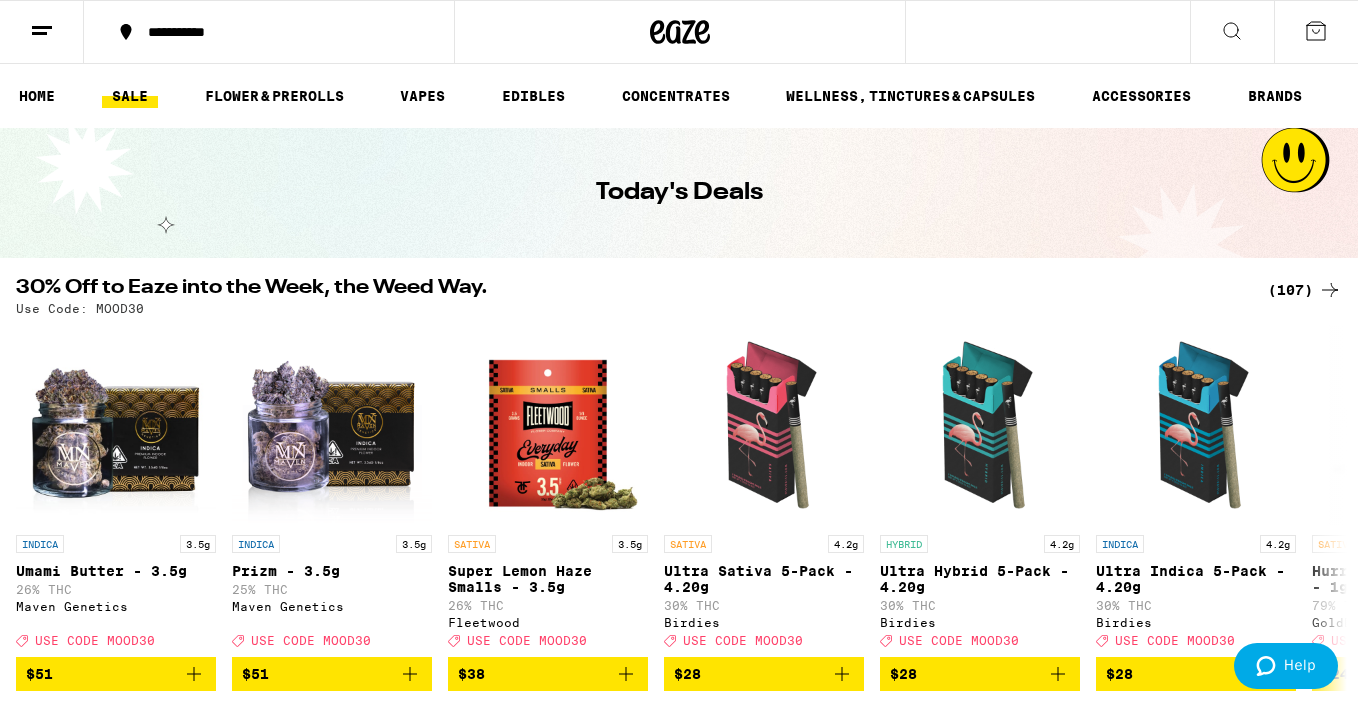 scroll, scrollTop: 0, scrollLeft: 0, axis: both 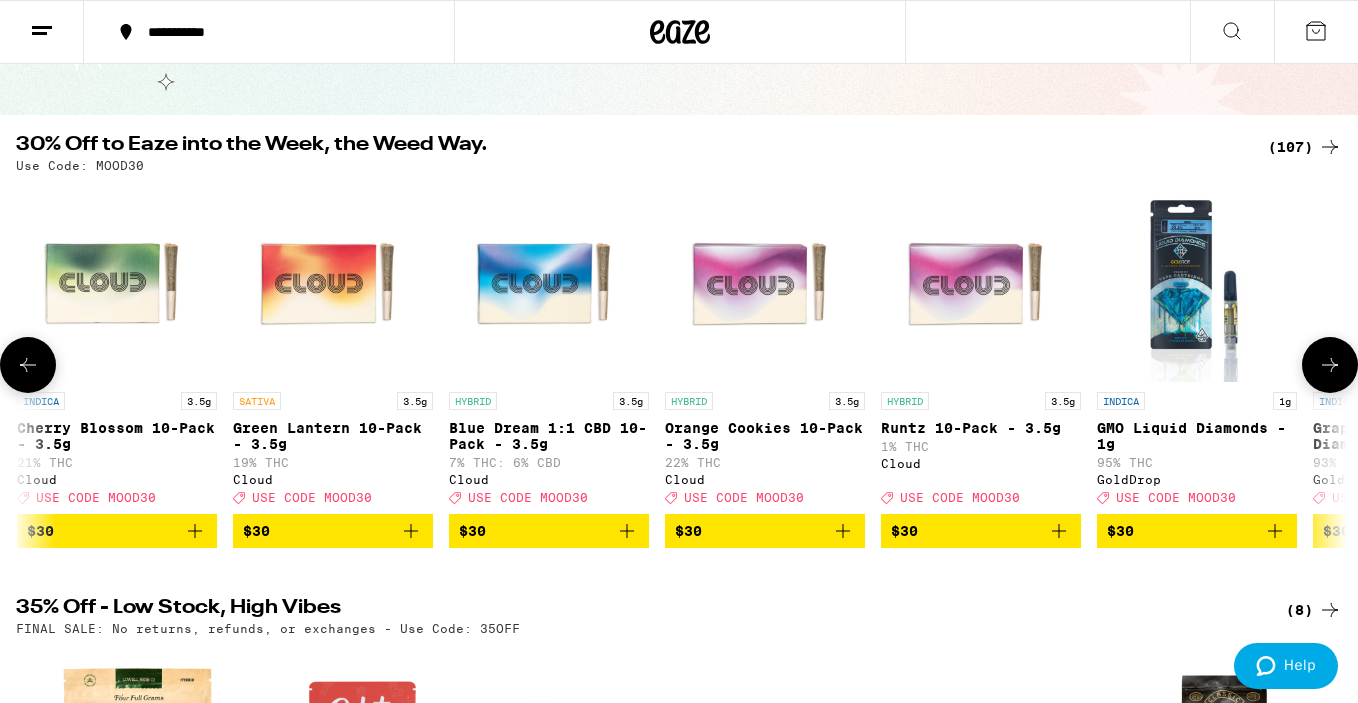 click 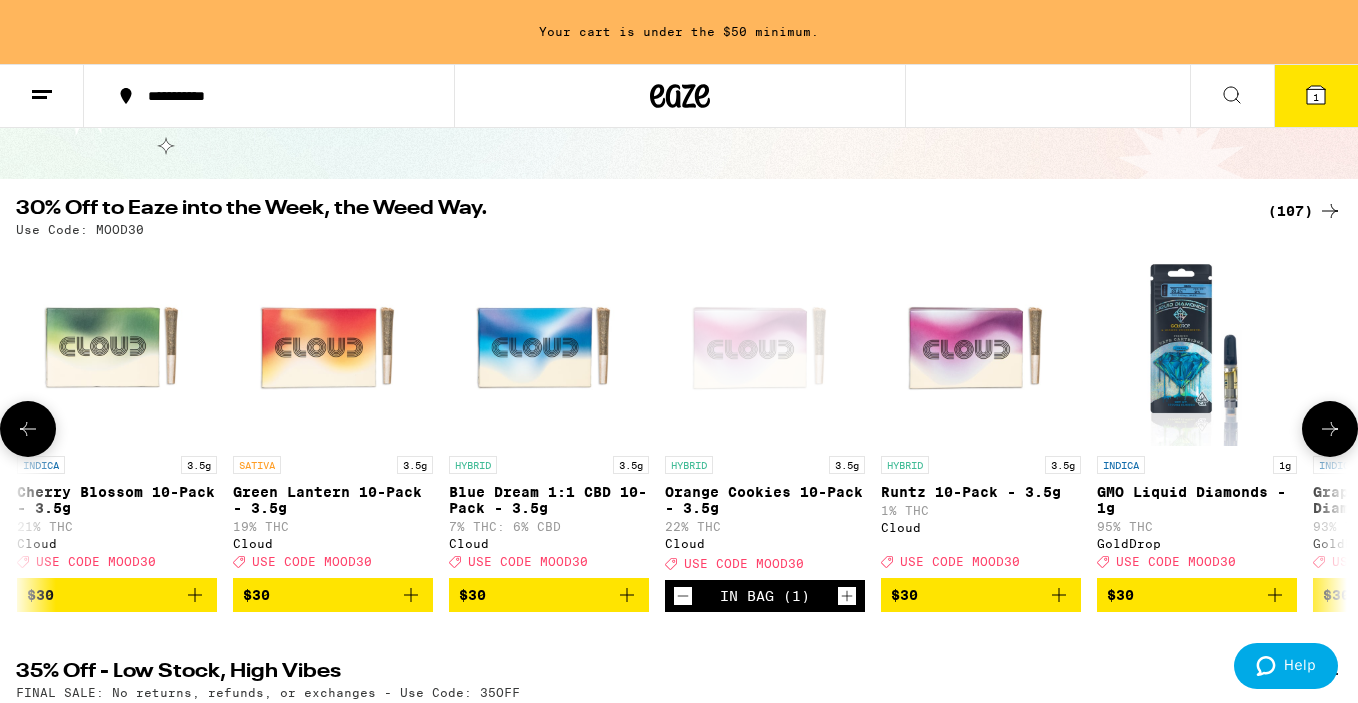 scroll, scrollTop: 207, scrollLeft: 0, axis: vertical 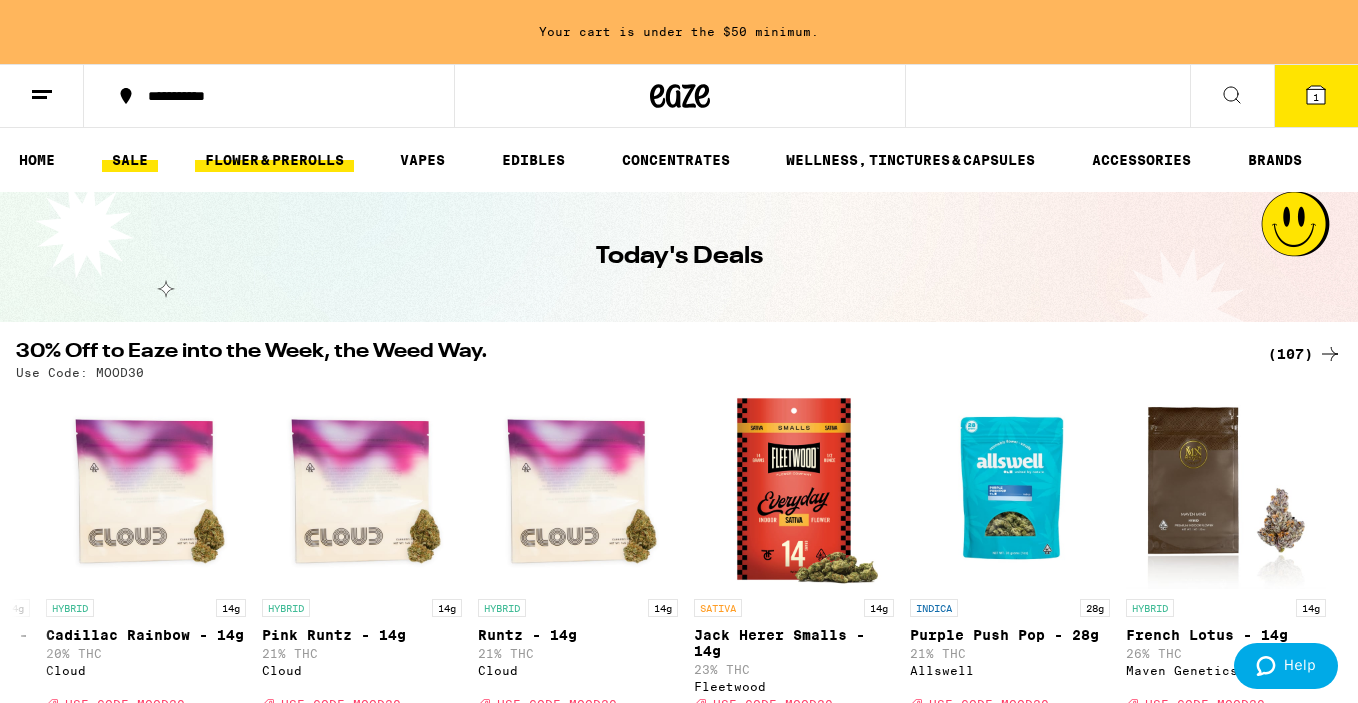 click on "FLOWER & PREROLLS" at bounding box center [274, 160] 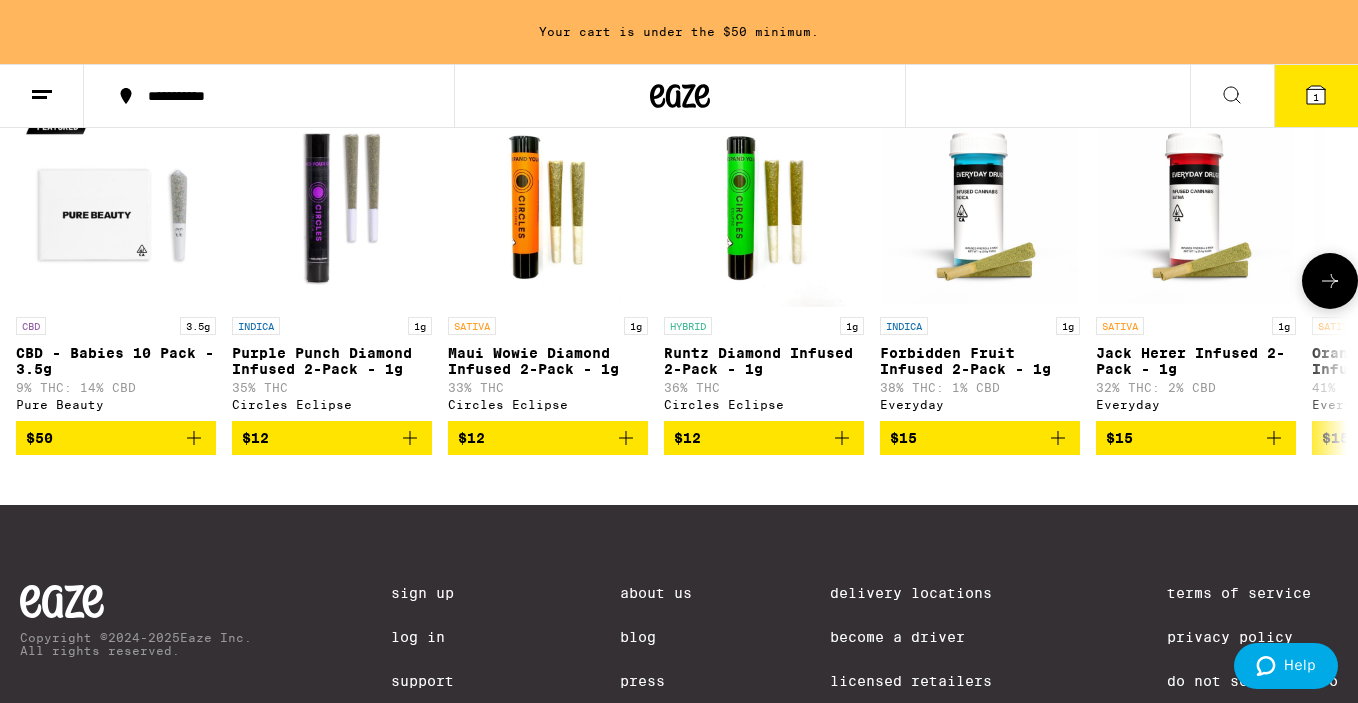 scroll, scrollTop: 1594, scrollLeft: 0, axis: vertical 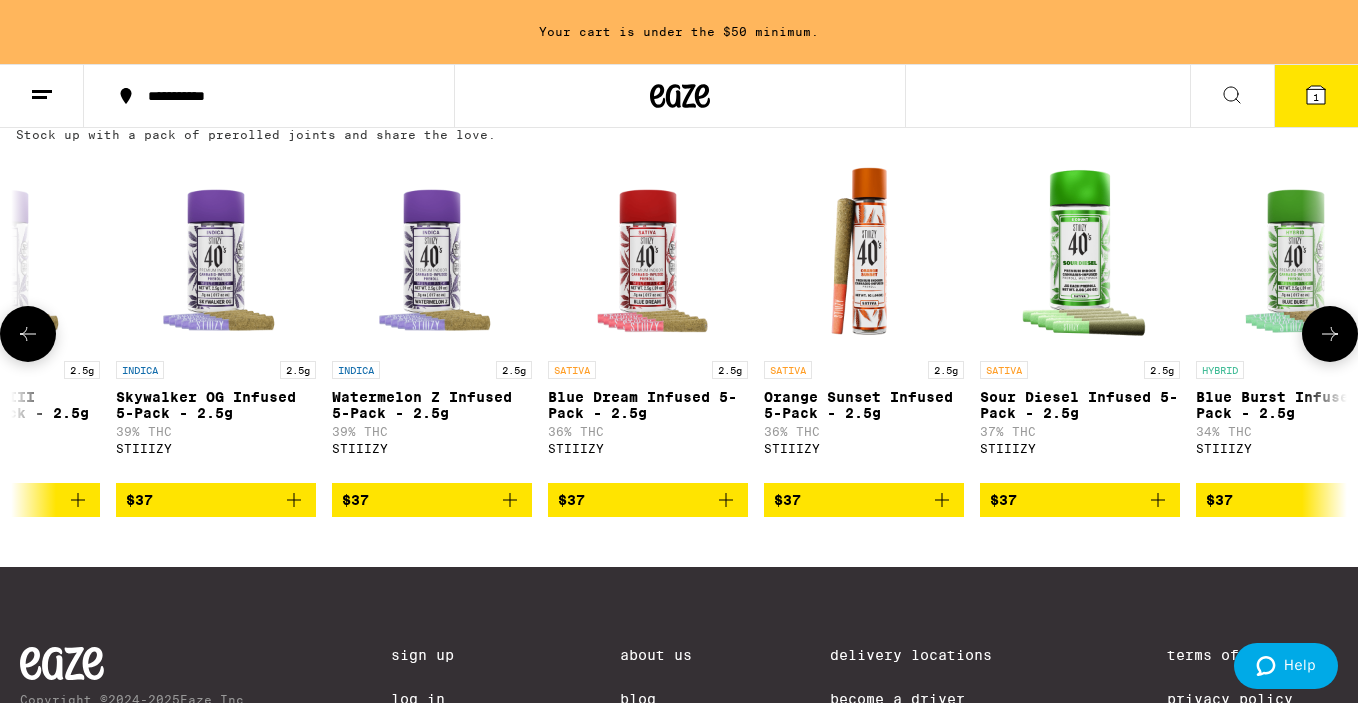 click 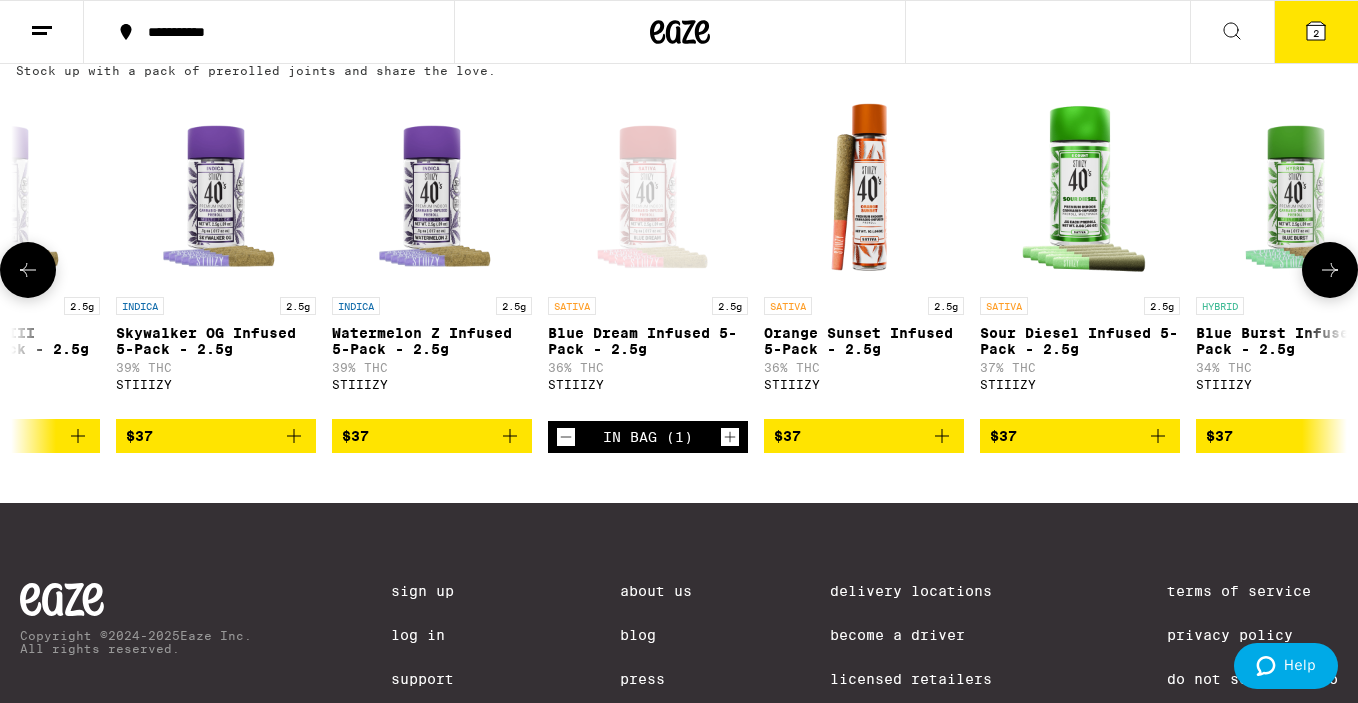 scroll, scrollTop: 1530, scrollLeft: 0, axis: vertical 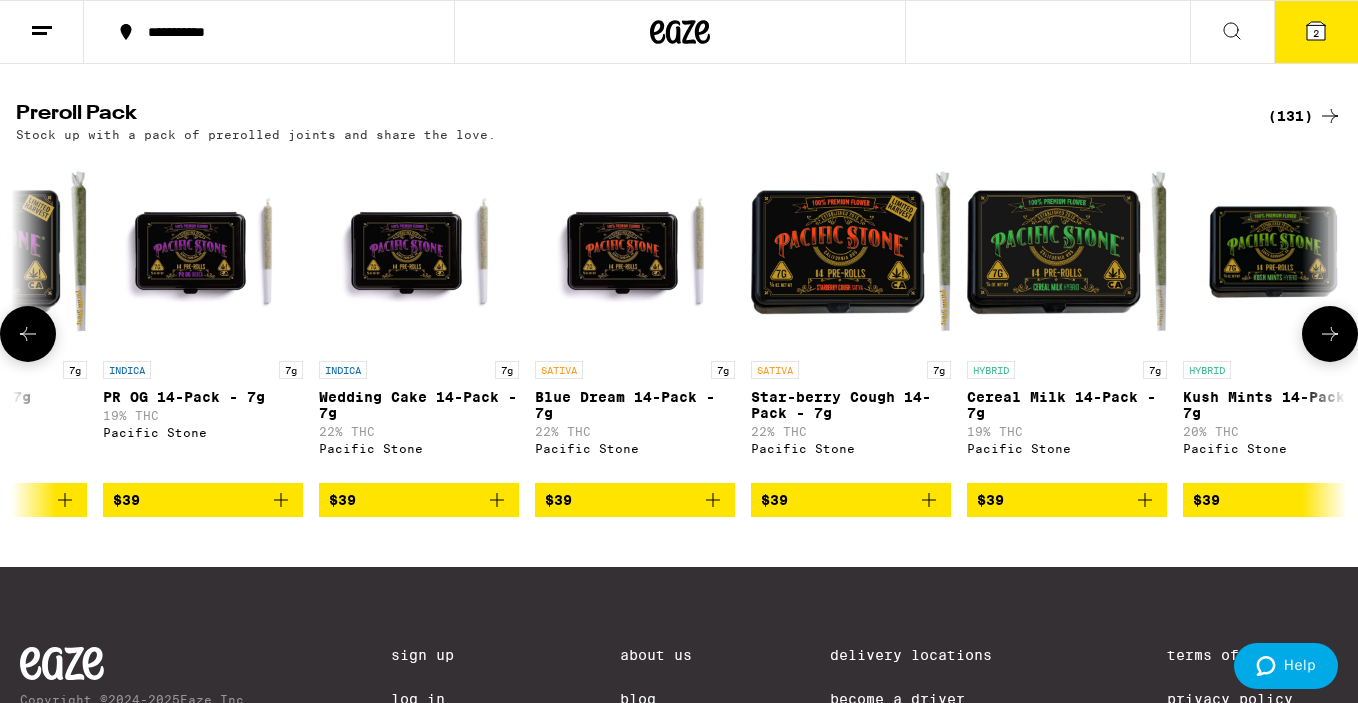 click 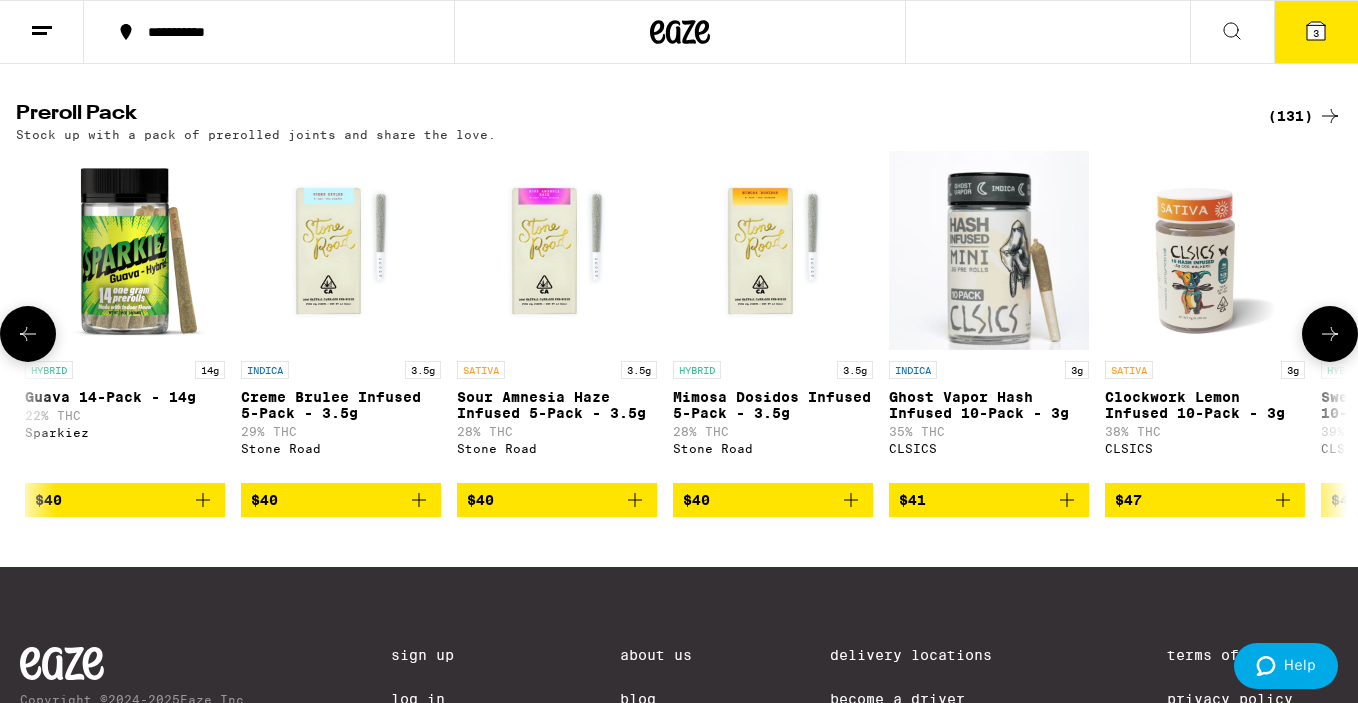 scroll, scrollTop: 0, scrollLeft: 20230, axis: horizontal 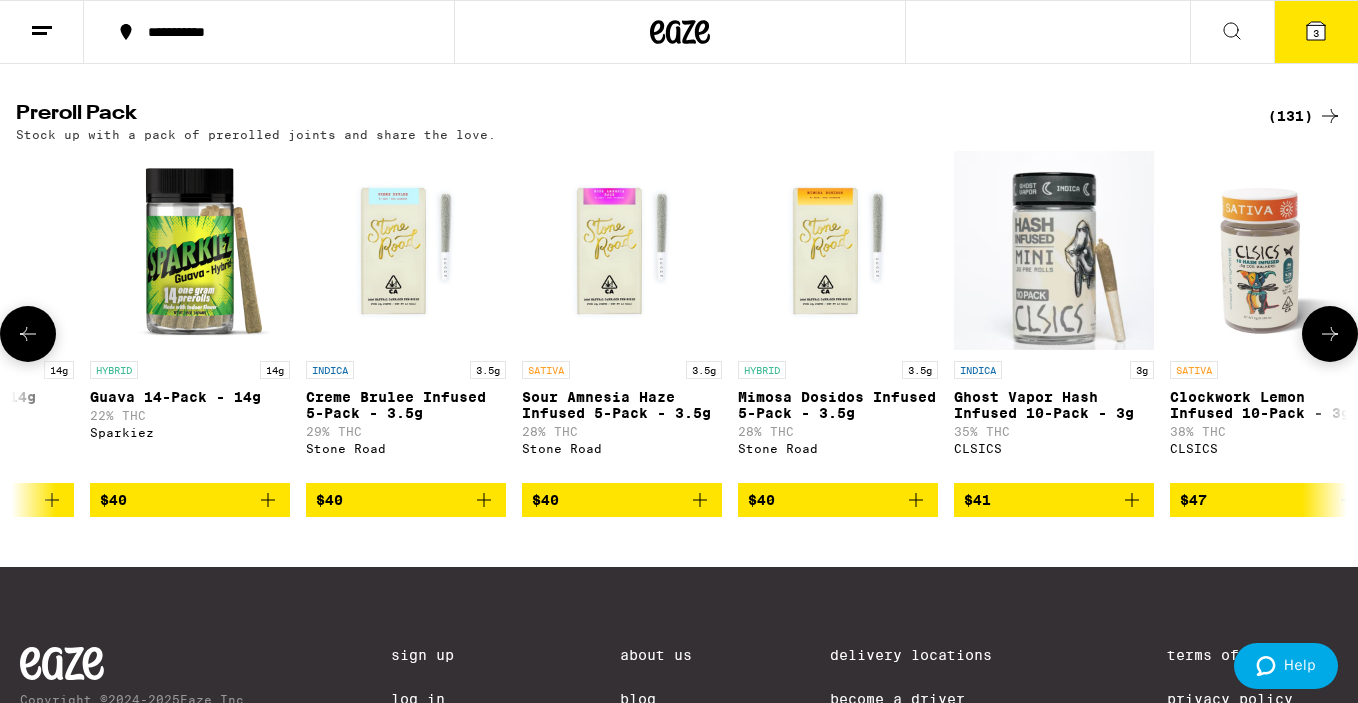 click 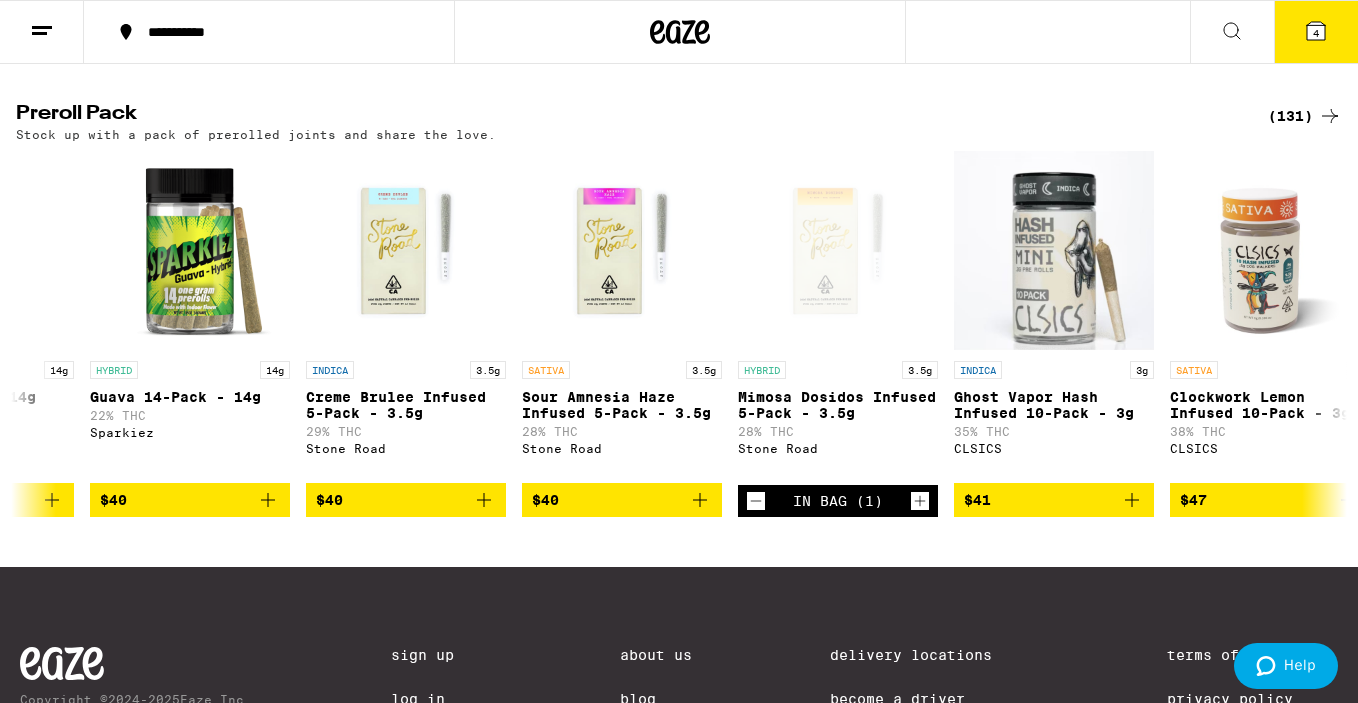 click on "4" at bounding box center (1316, 33) 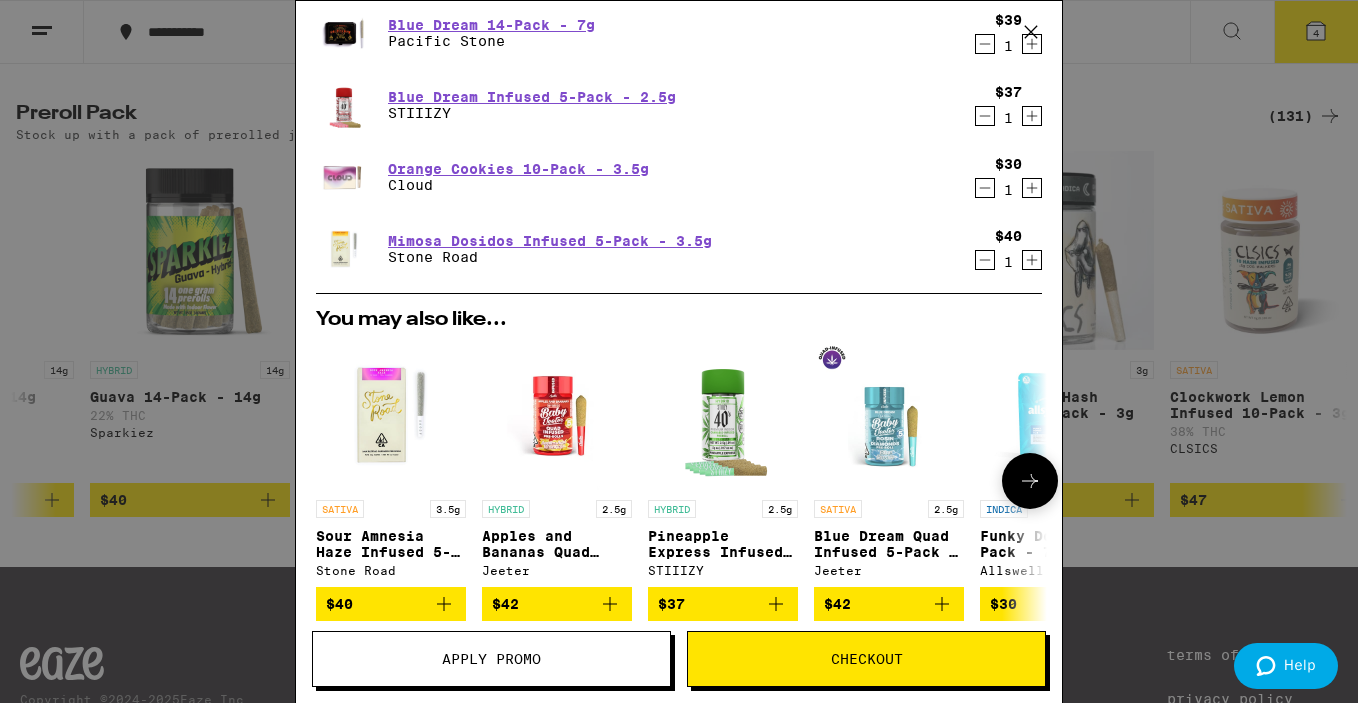 scroll, scrollTop: 0, scrollLeft: 0, axis: both 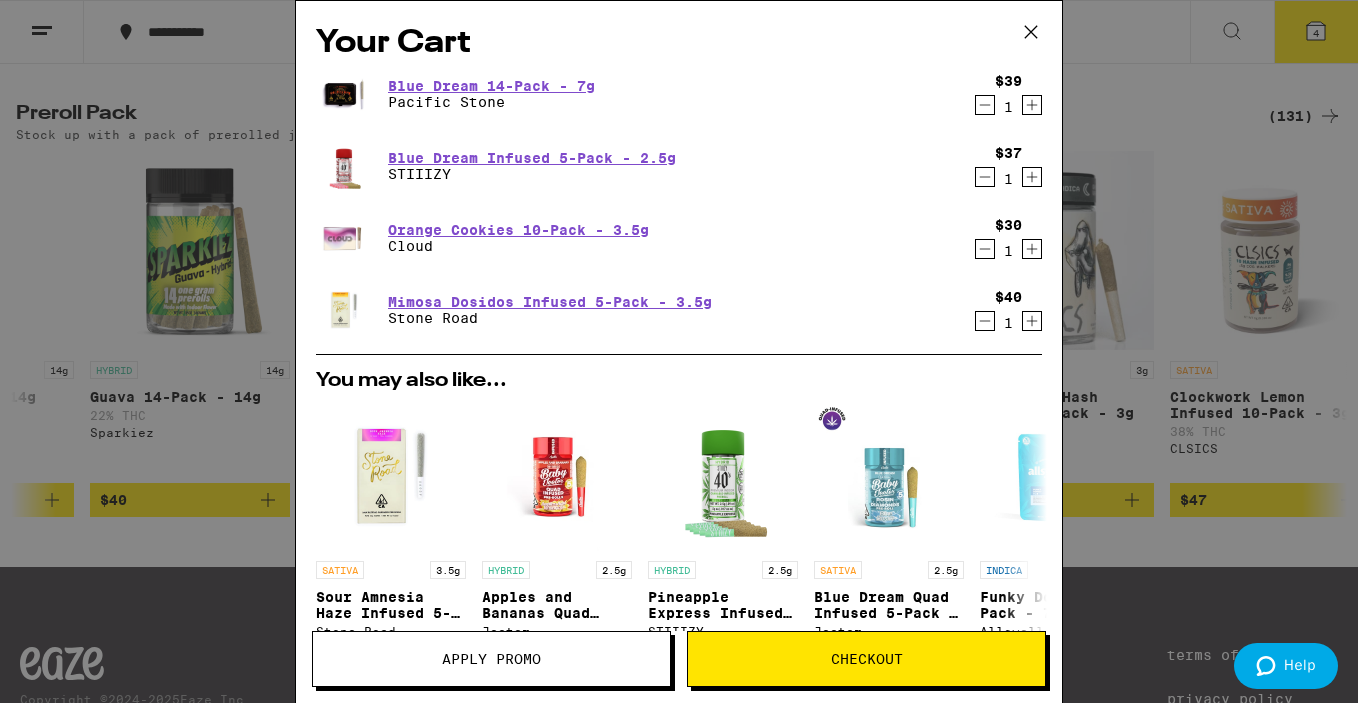 click 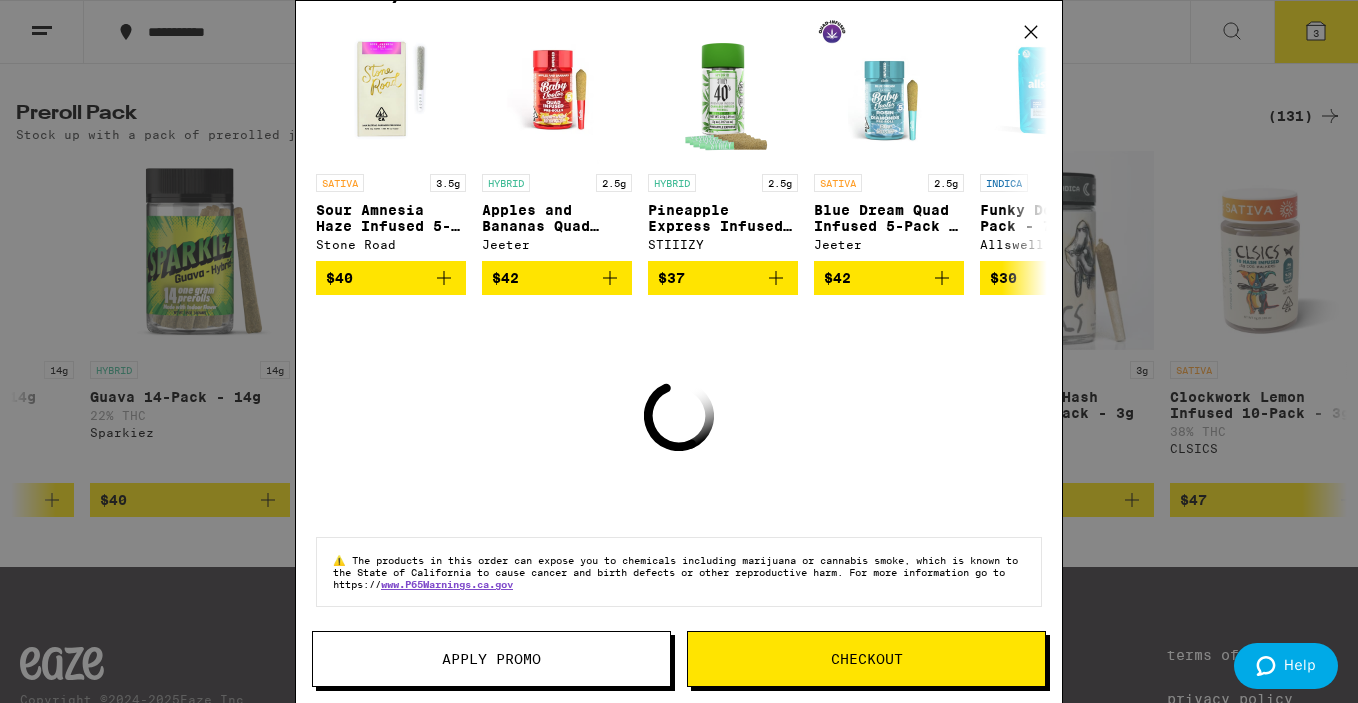 scroll, scrollTop: 271, scrollLeft: 0, axis: vertical 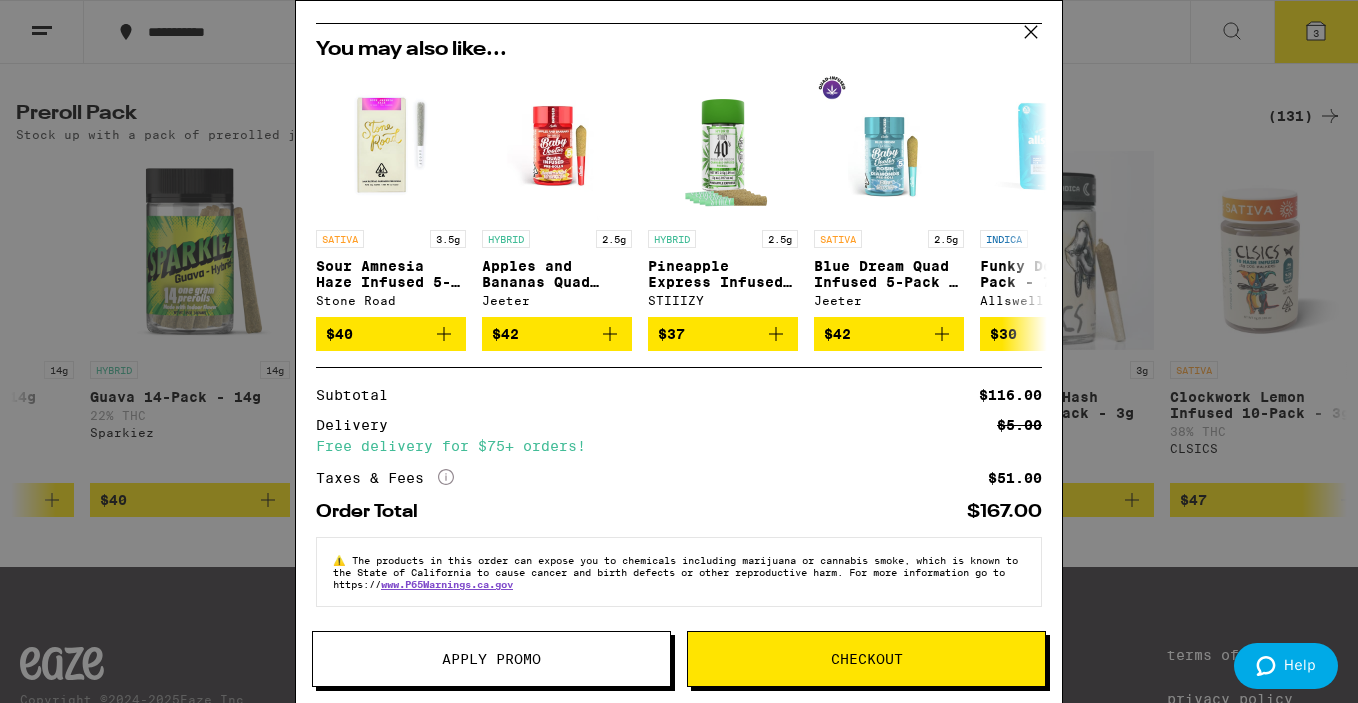 click on "Checkout" at bounding box center (867, 659) 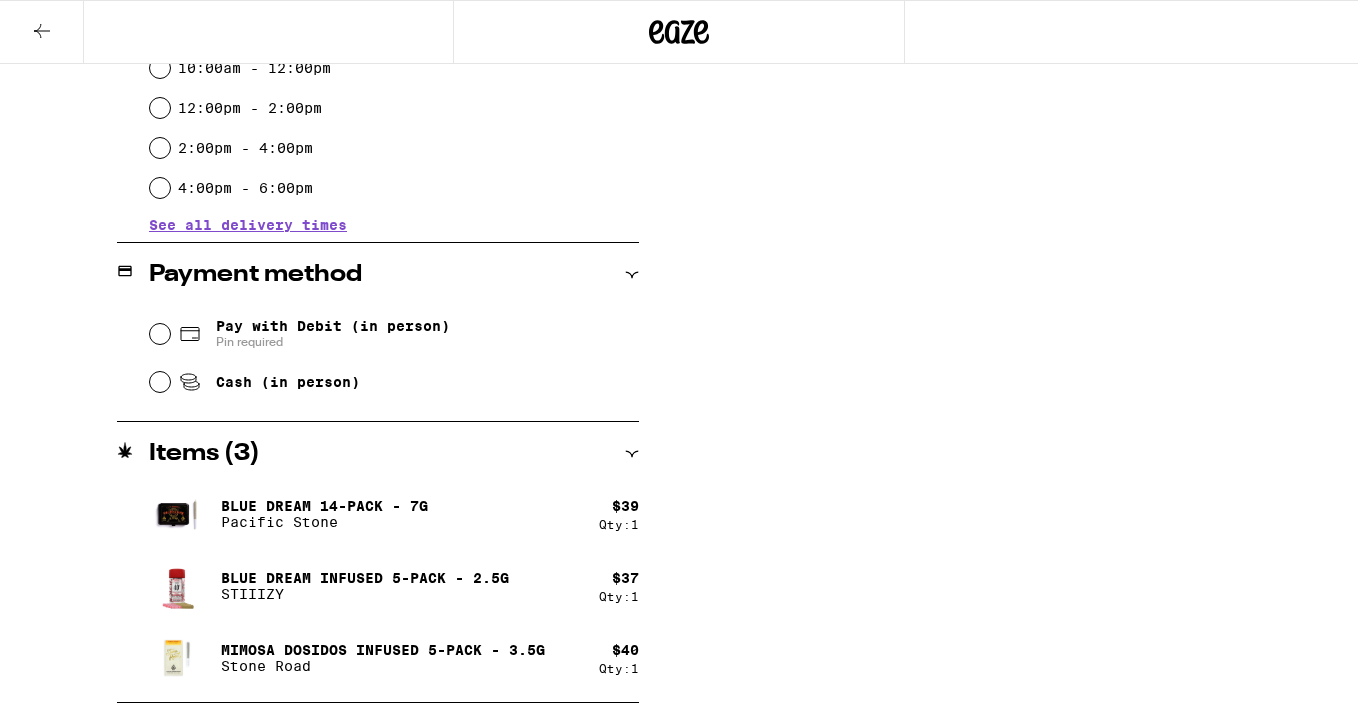 scroll, scrollTop: 0, scrollLeft: 0, axis: both 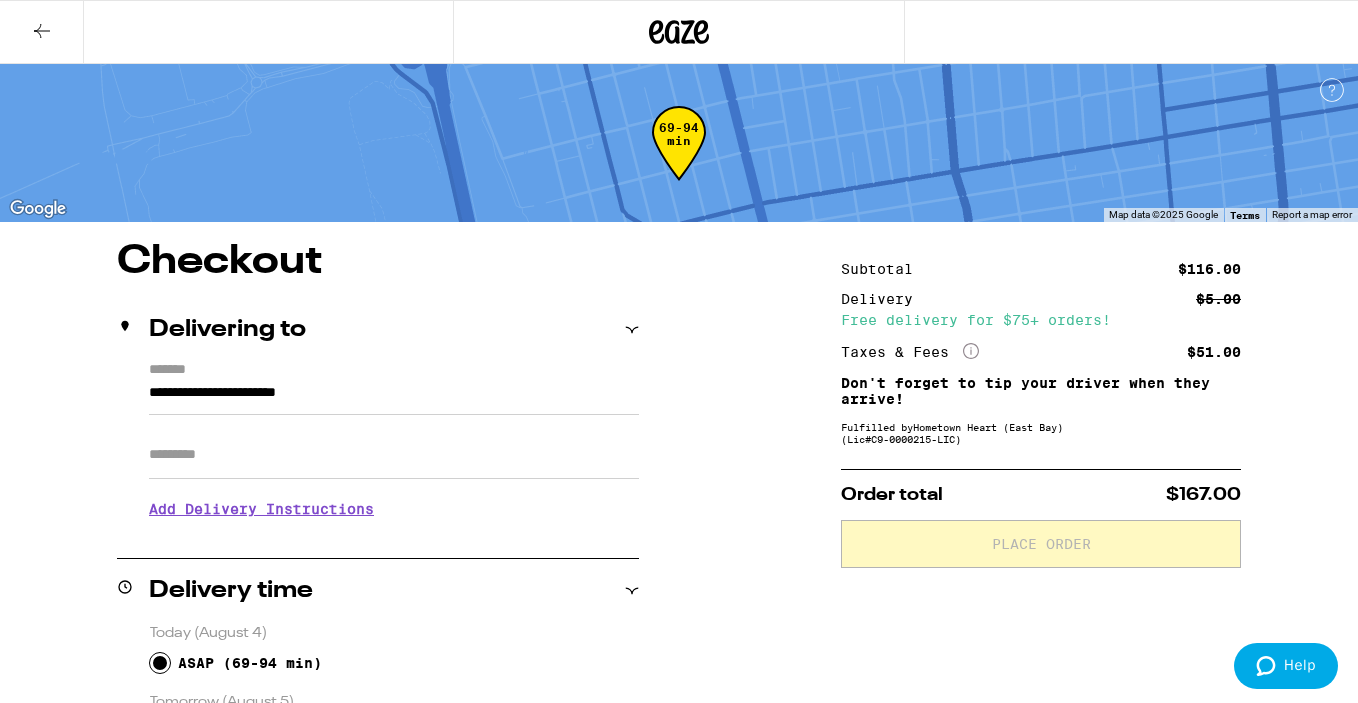 click on "Apt/Suite" at bounding box center [394, 455] 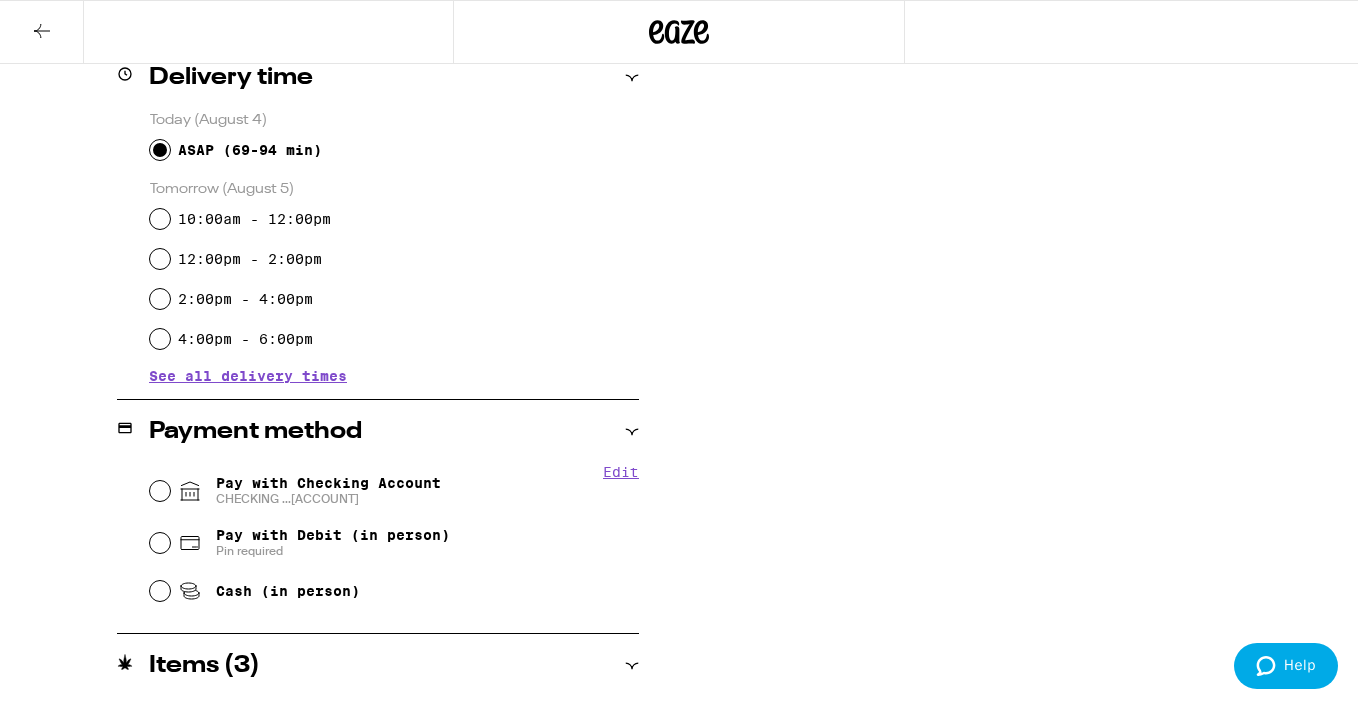 scroll, scrollTop: 624, scrollLeft: 0, axis: vertical 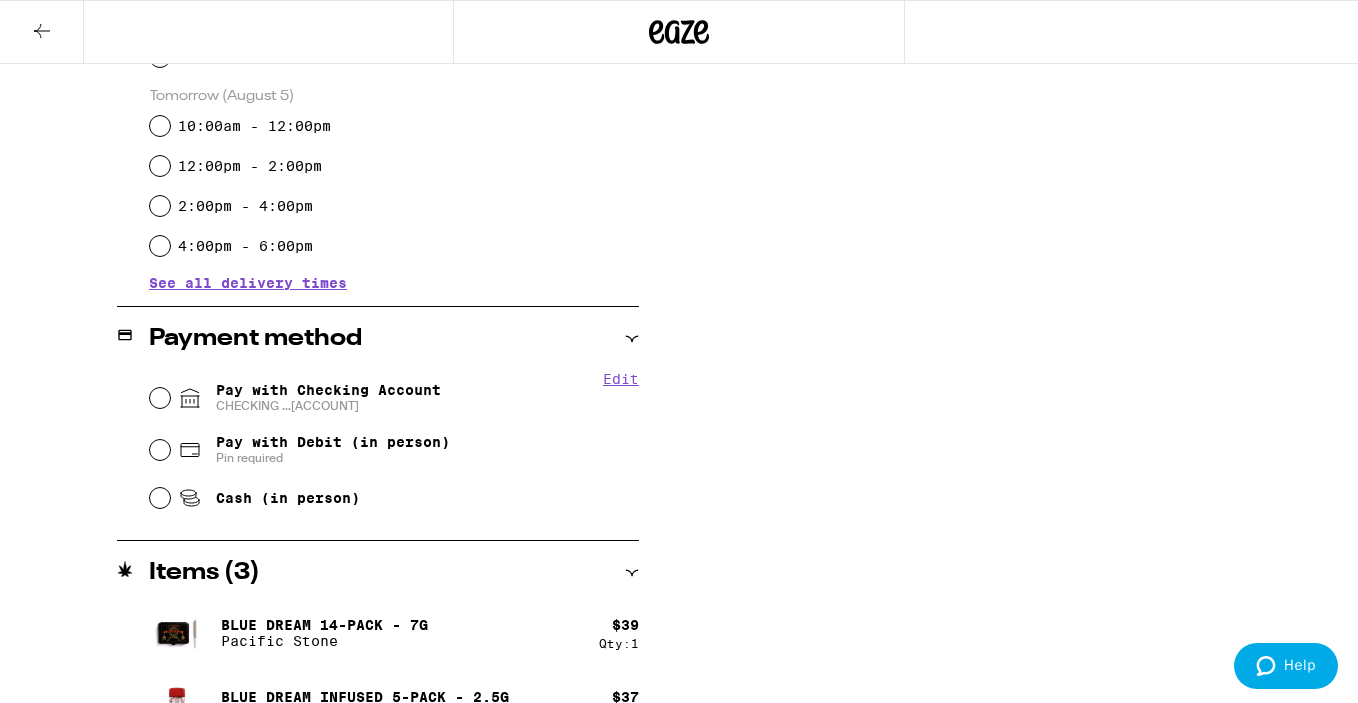 click on "Pay with Checking Account CHECKING ...[LAST_4_DIGITS]" at bounding box center [328, 398] 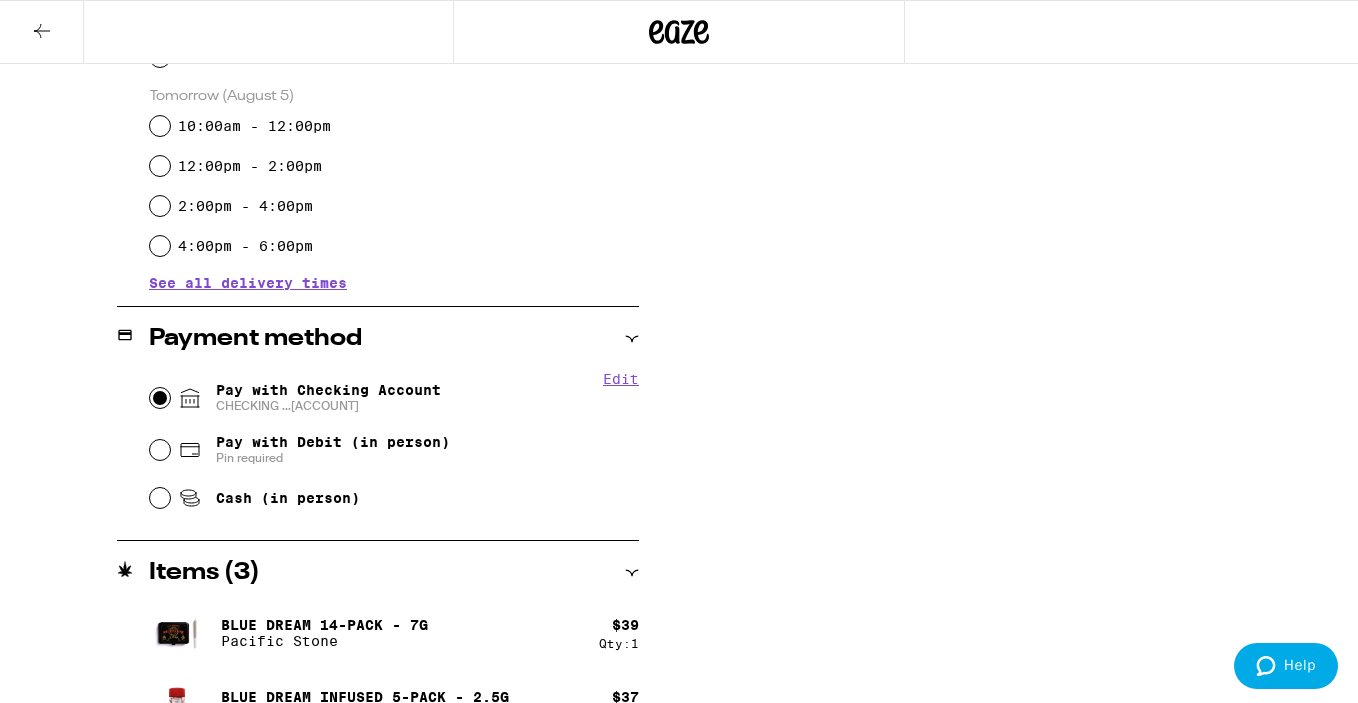 click on "Pay with Checking Account CHECKING ...[LAST_4_DIGITS]" at bounding box center (160, 398) 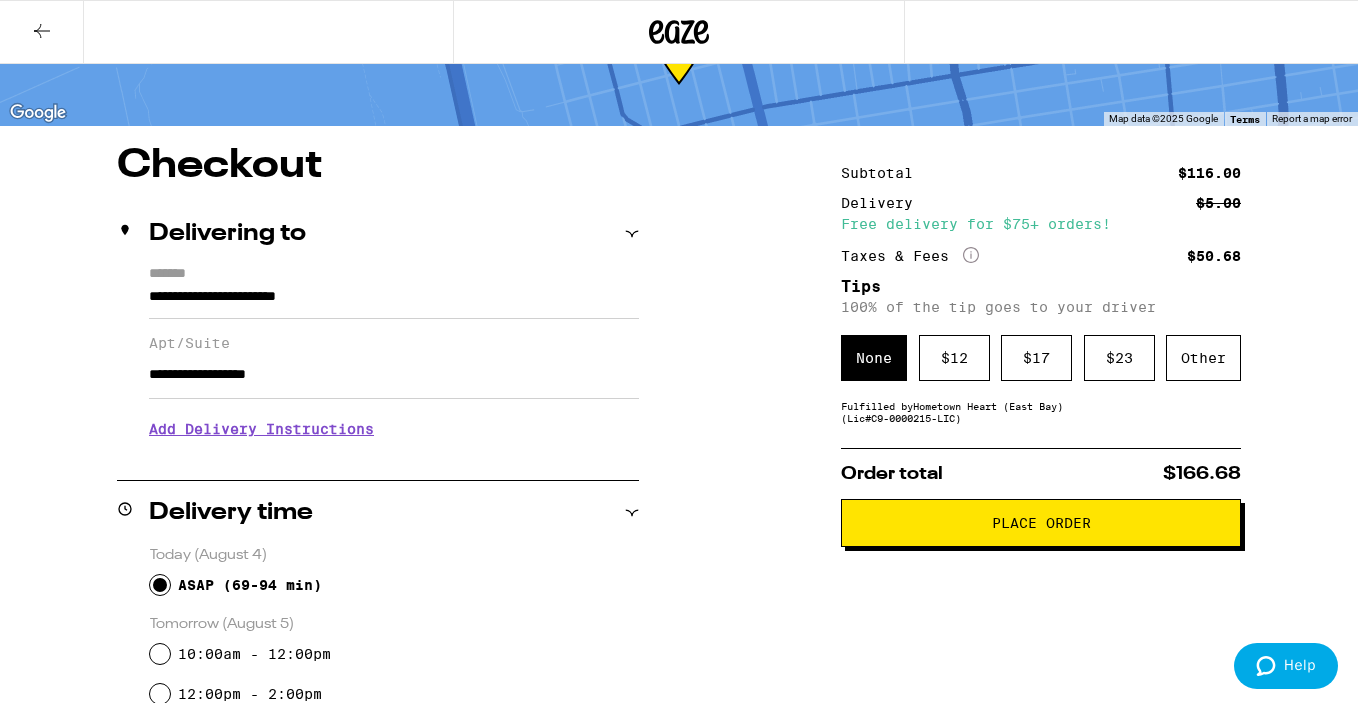 scroll, scrollTop: 93, scrollLeft: 0, axis: vertical 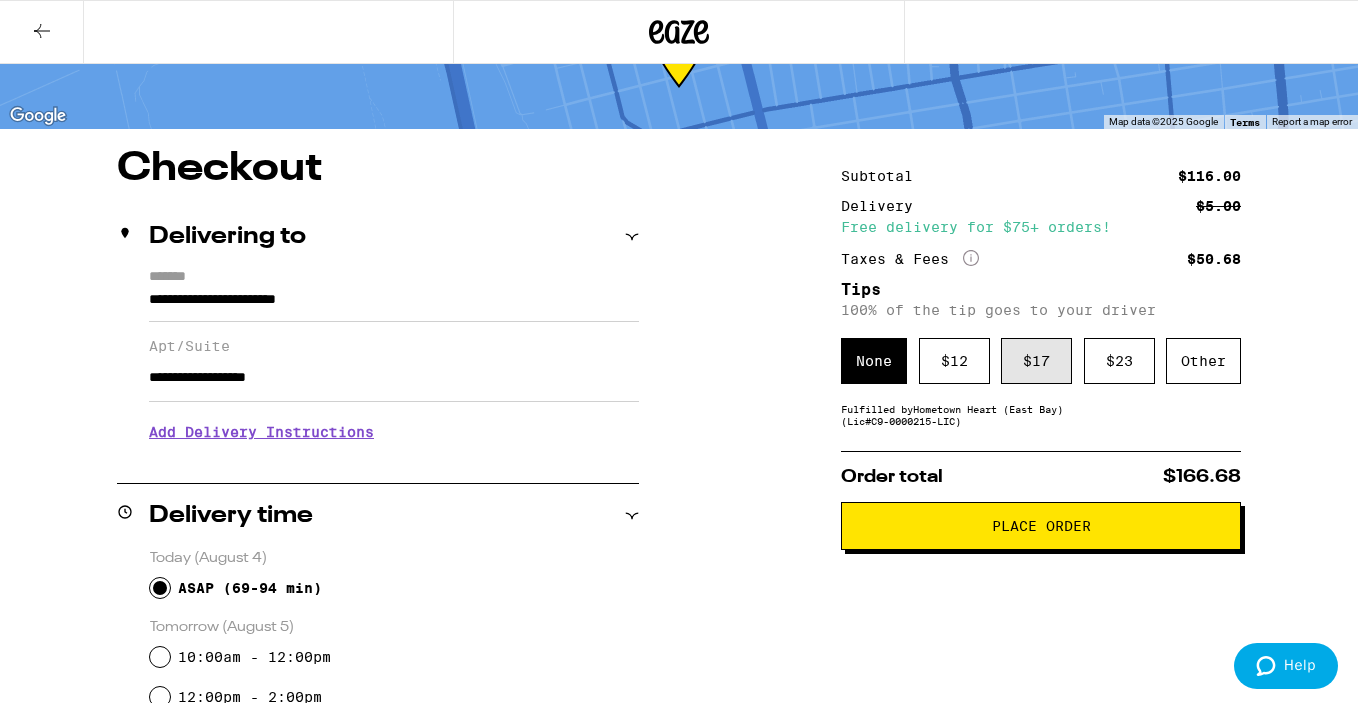 click on "$ 17" at bounding box center [1036, 361] 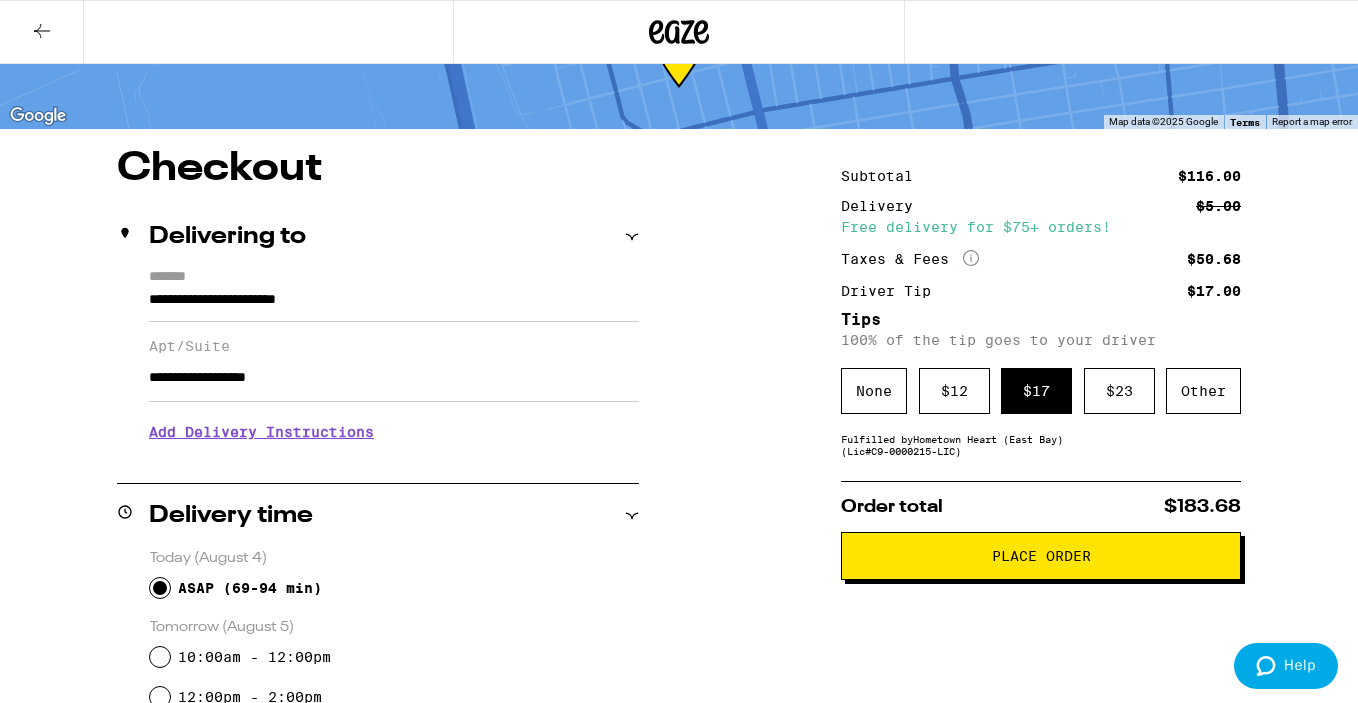 click on "Place Order" at bounding box center (1041, 556) 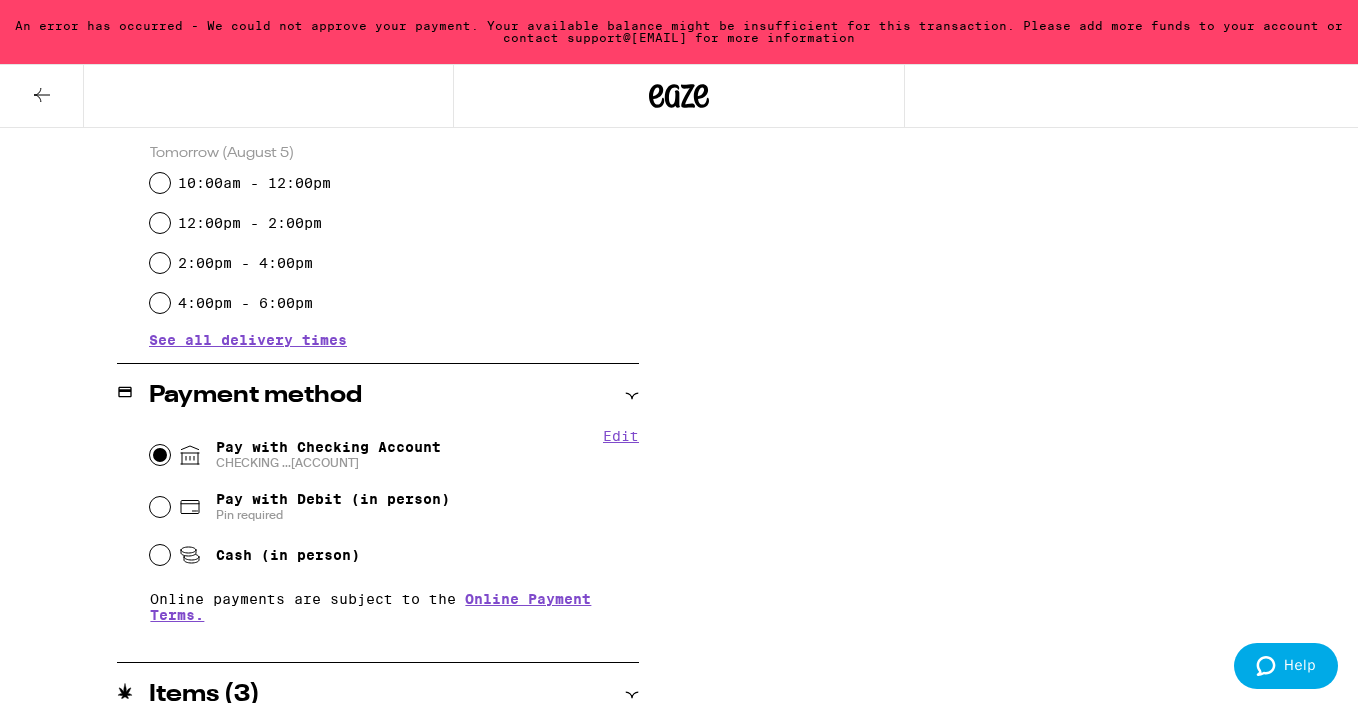 scroll, scrollTop: 721, scrollLeft: 0, axis: vertical 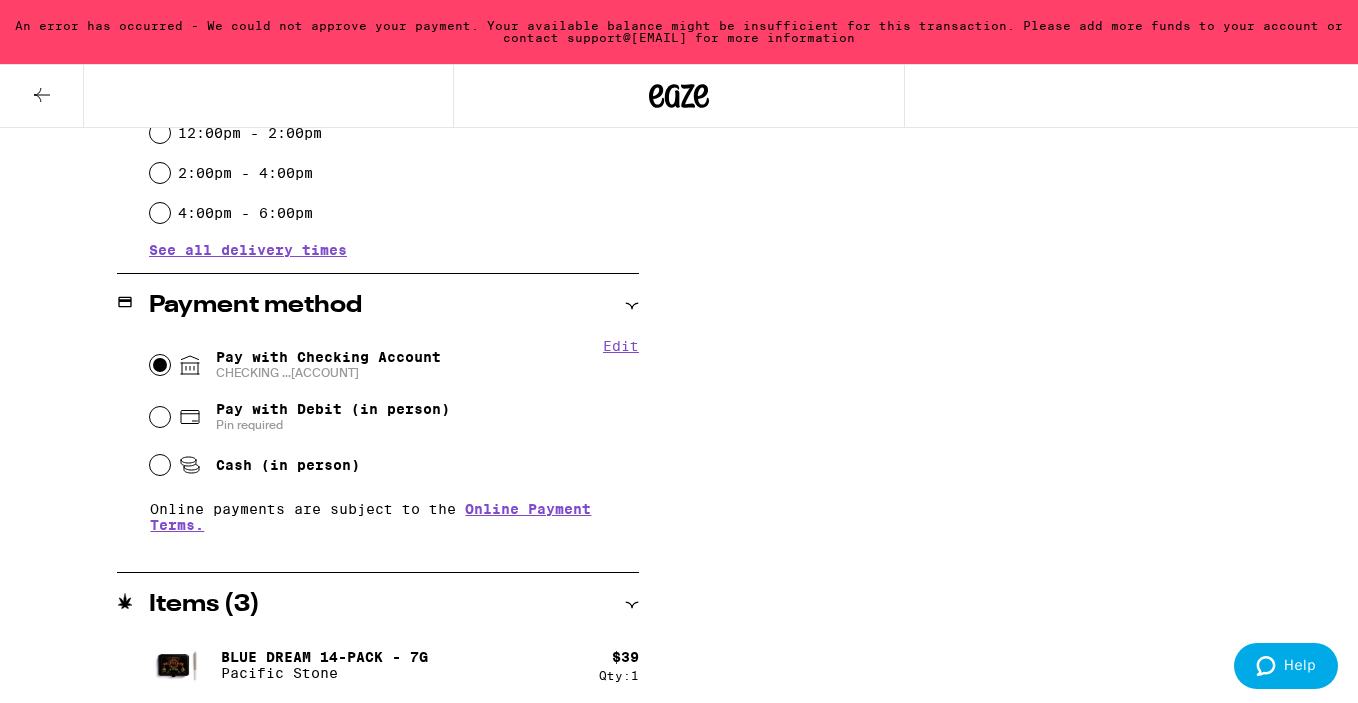 click on "Pay with Debit (in person)" at bounding box center [333, 409] 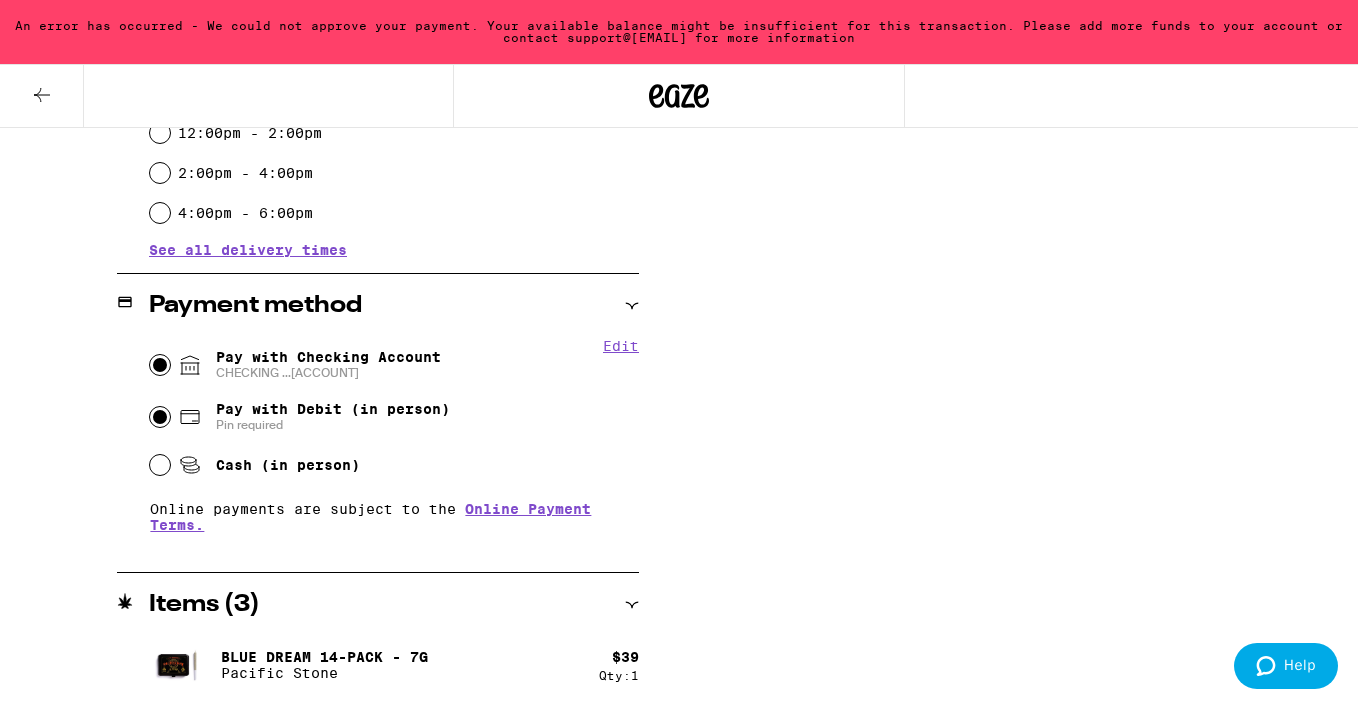 click on "Pay with Debit (in person) Pin required" at bounding box center (160, 417) 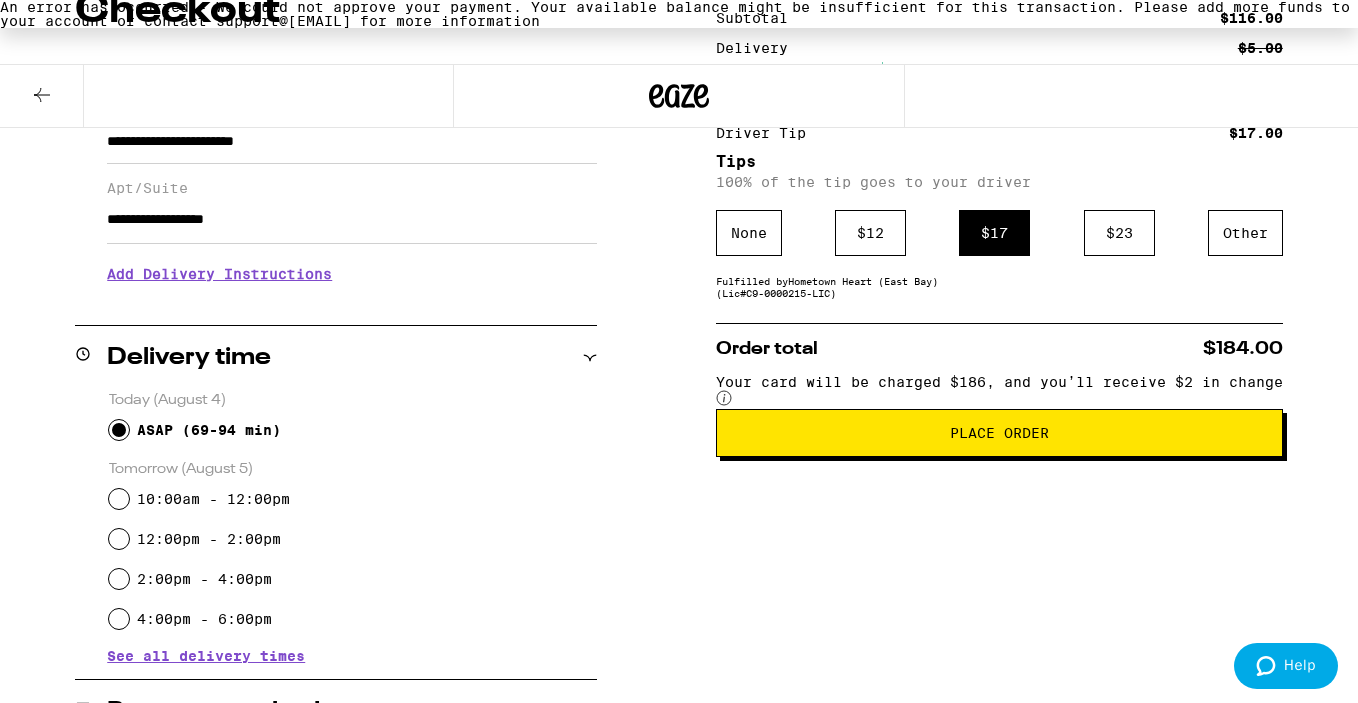scroll, scrollTop: 408, scrollLeft: 0, axis: vertical 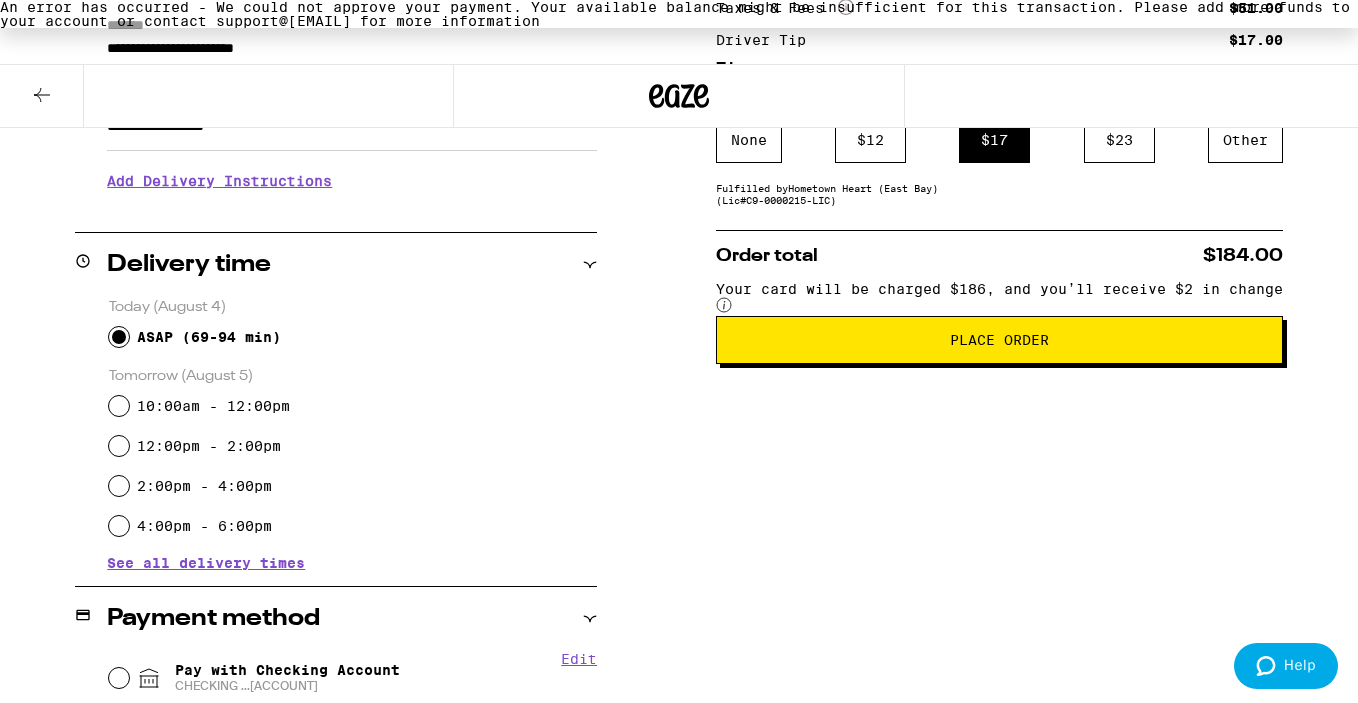click on "Place Order" at bounding box center (999, 340) 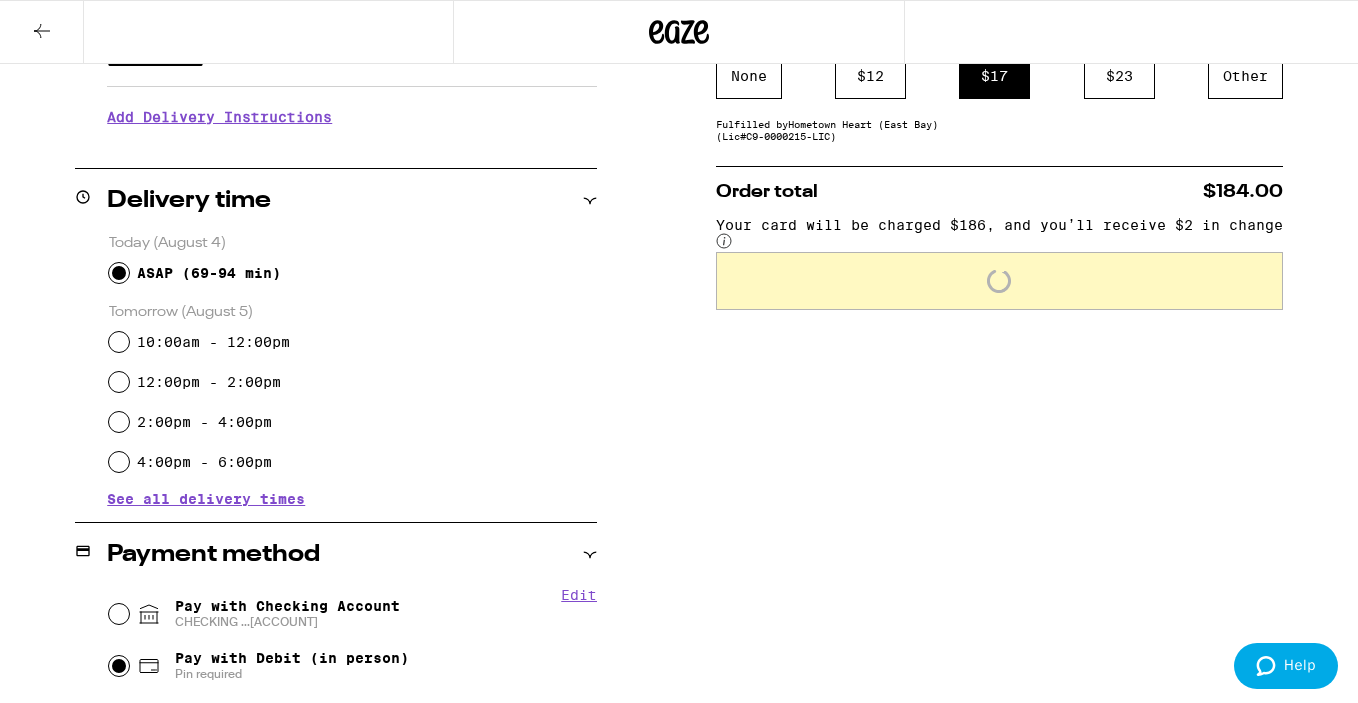 scroll, scrollTop: 344, scrollLeft: 0, axis: vertical 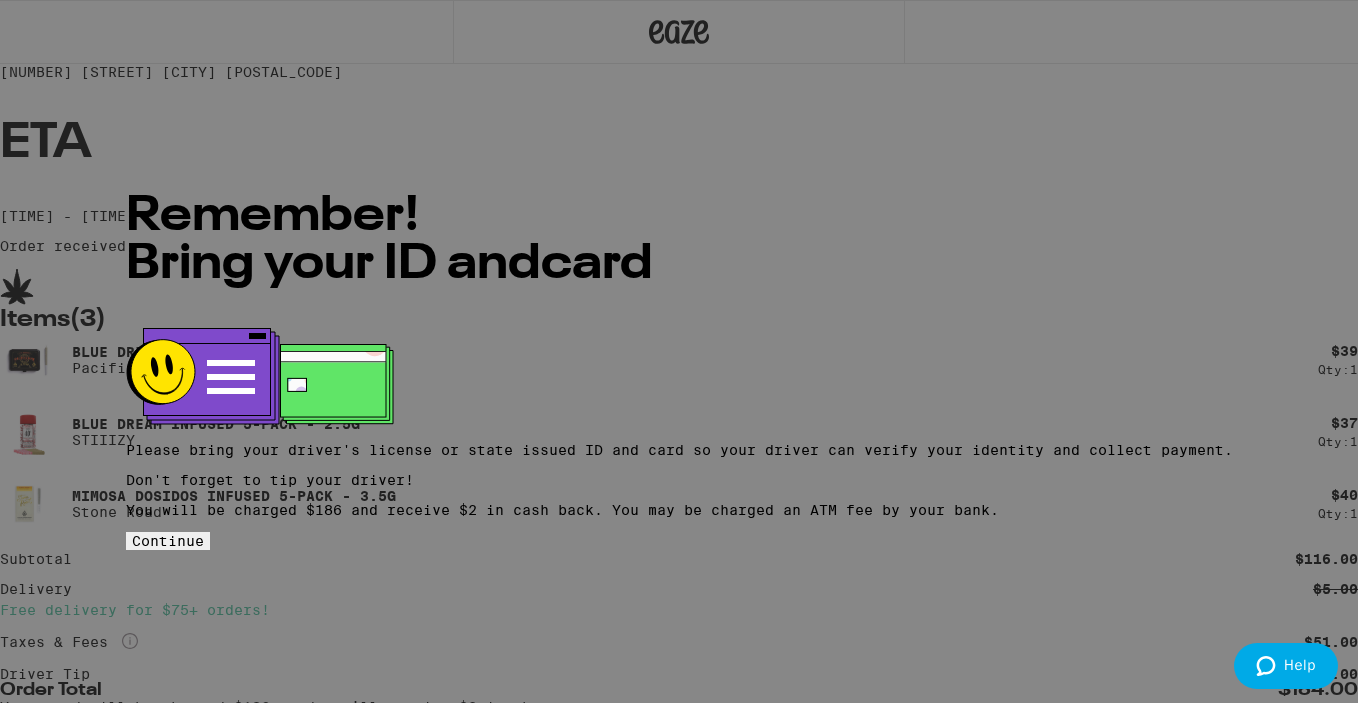 click on "Continue" at bounding box center (168, 541) 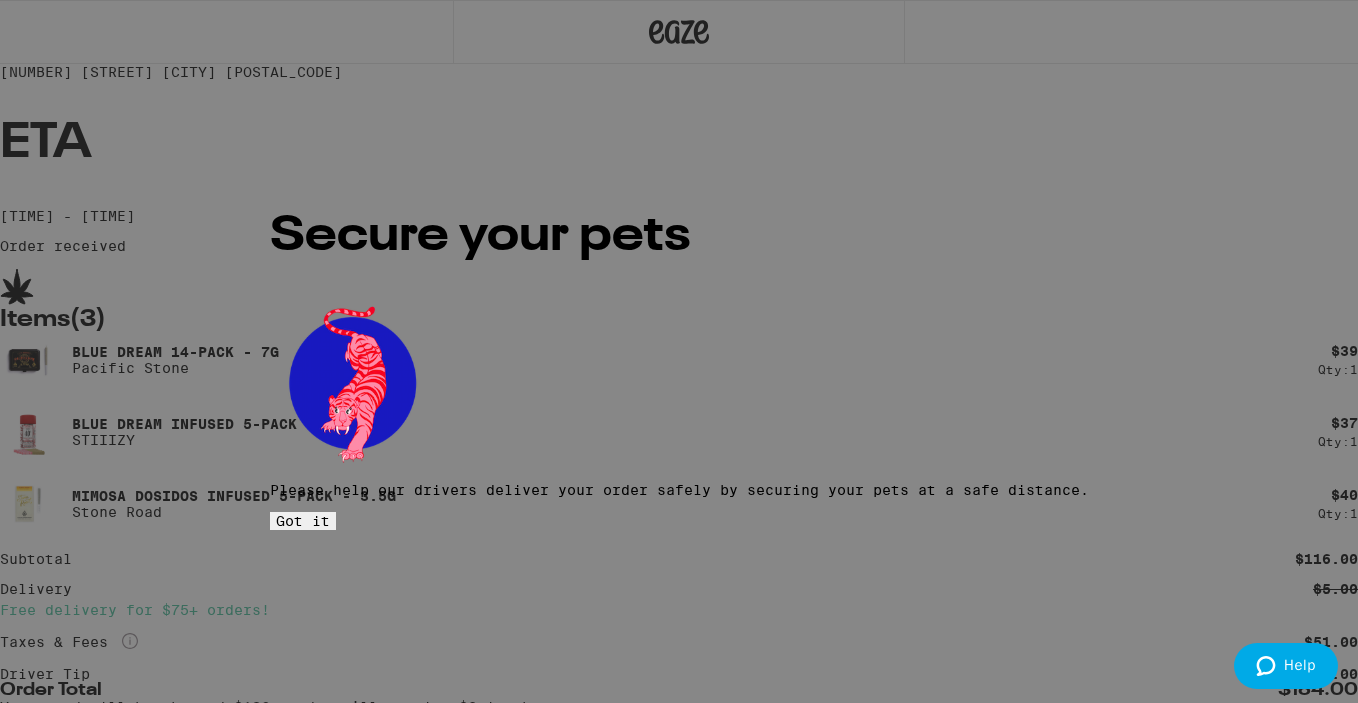 click on "Secure your pets Please help our drivers deliver your order safely by securing your pets at a safe distance. Got it" at bounding box center (679, 351) 